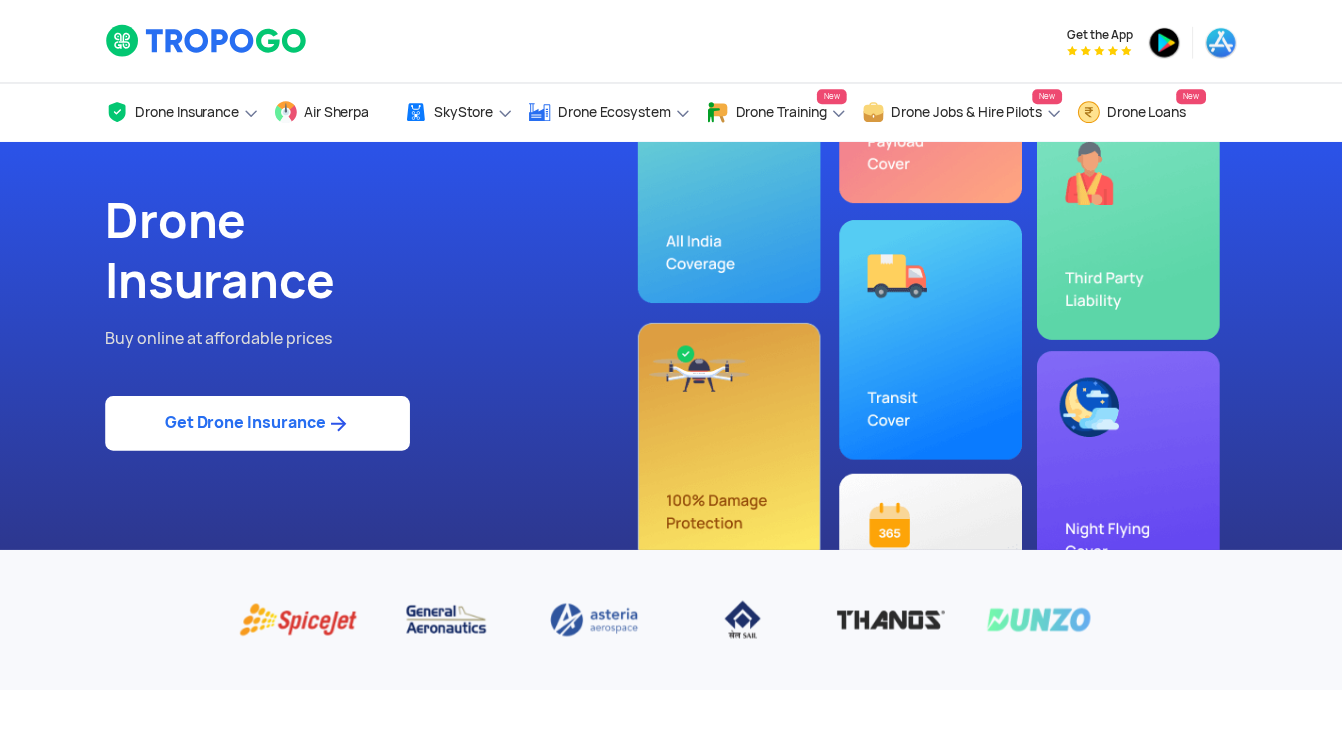 scroll, scrollTop: 0, scrollLeft: 0, axis: both 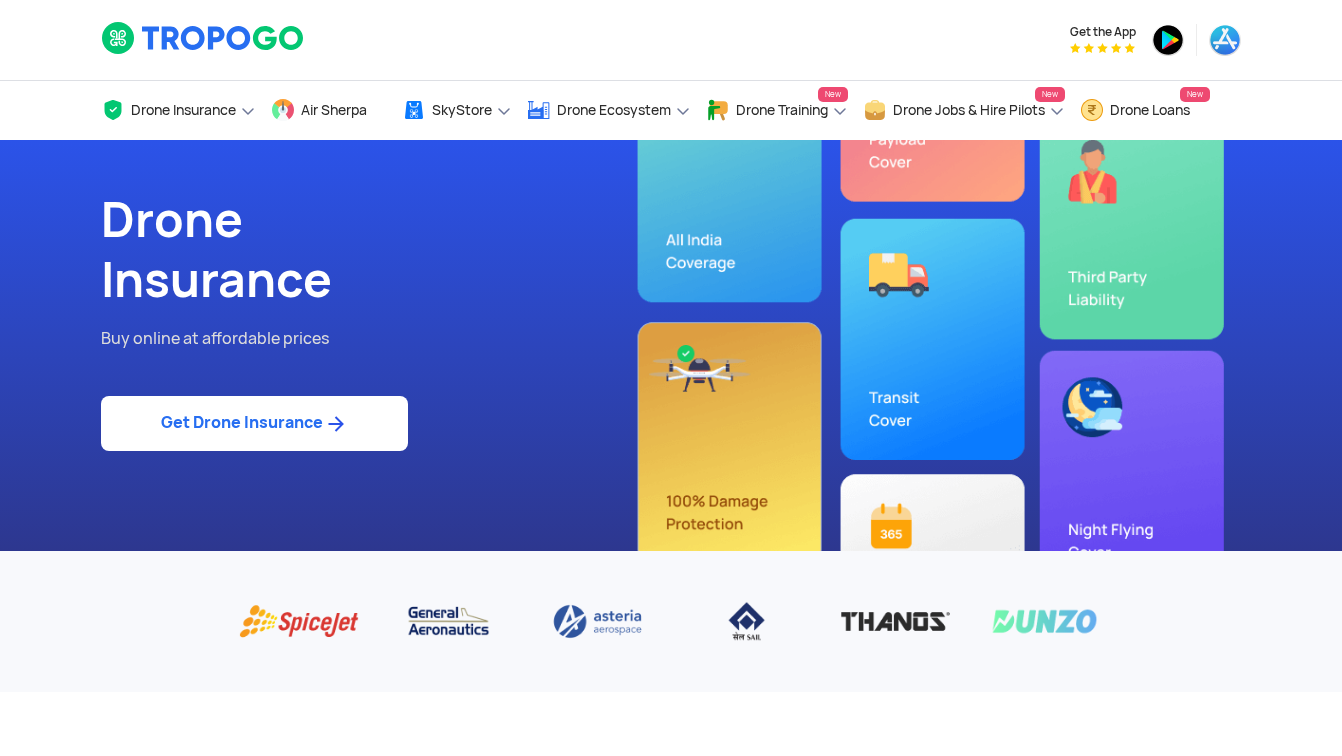 click on "Drone  Insurance  Buy online at affordable prices    Get Drone Insurance" 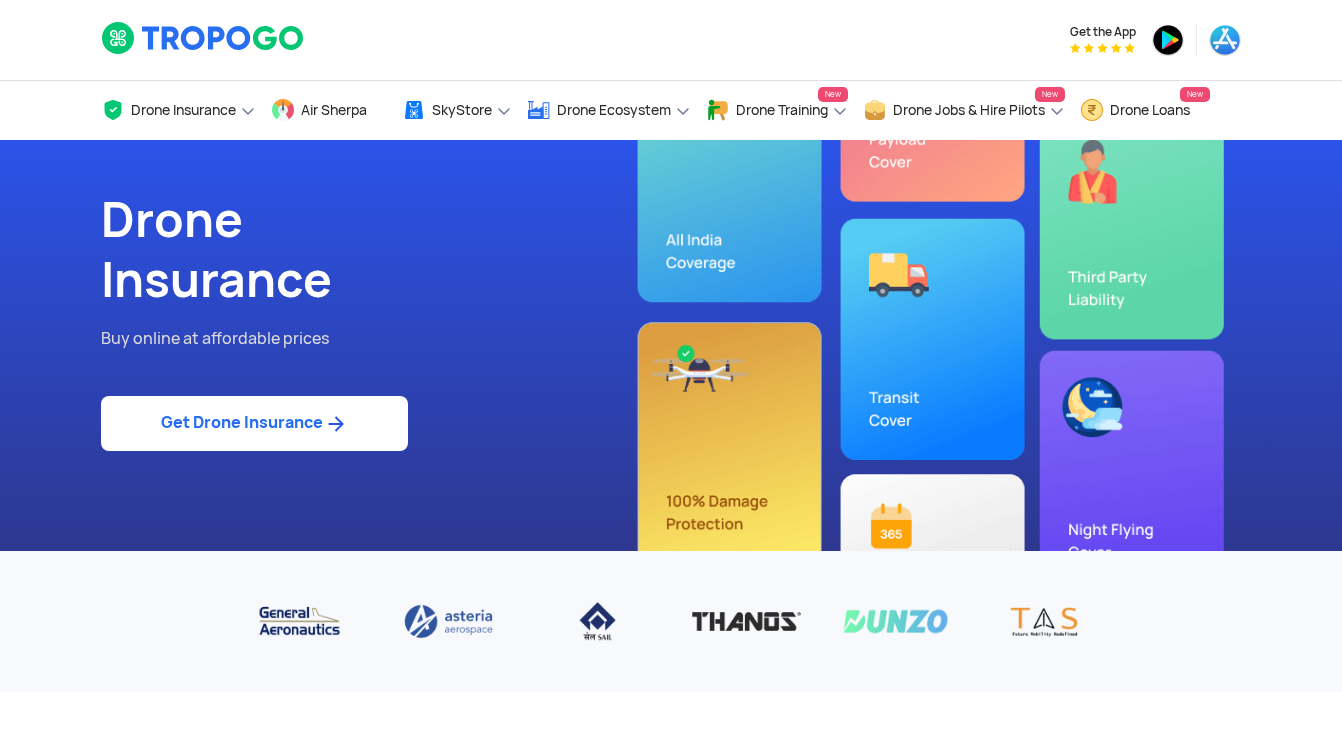 click 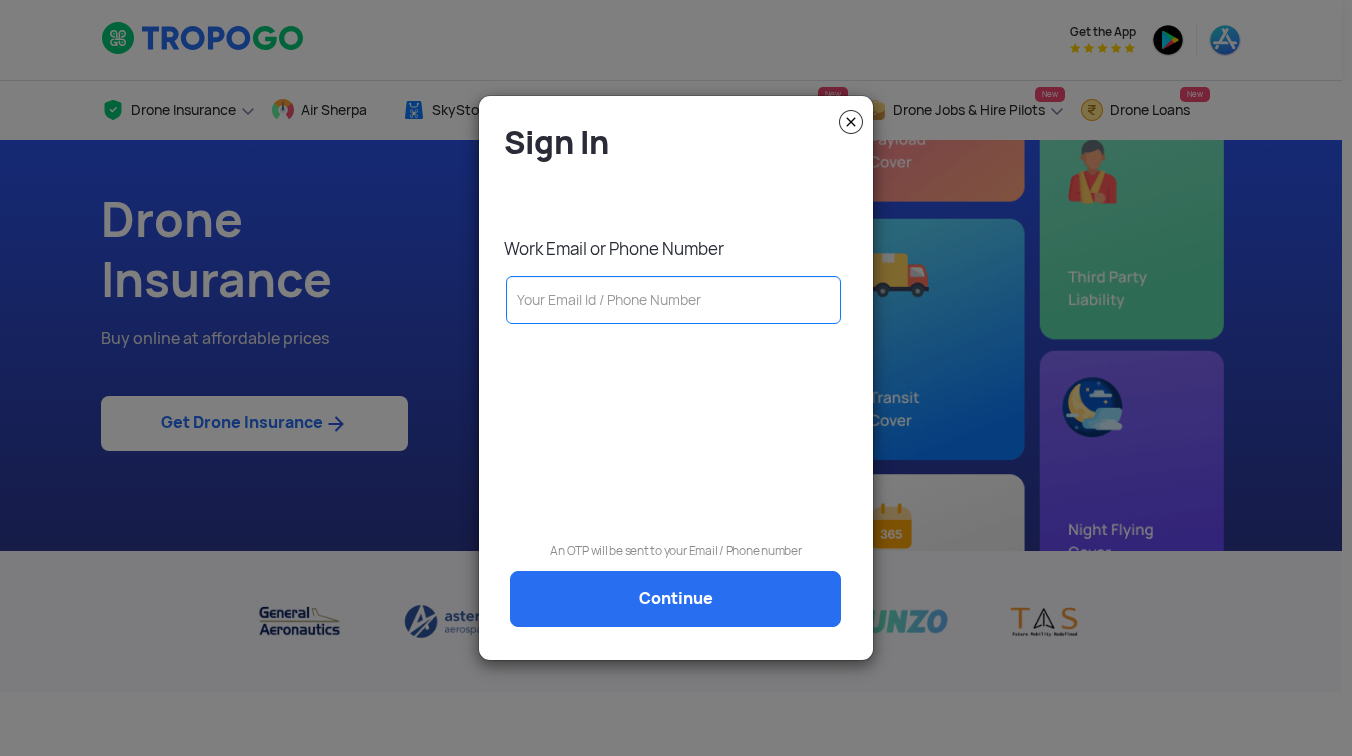 click 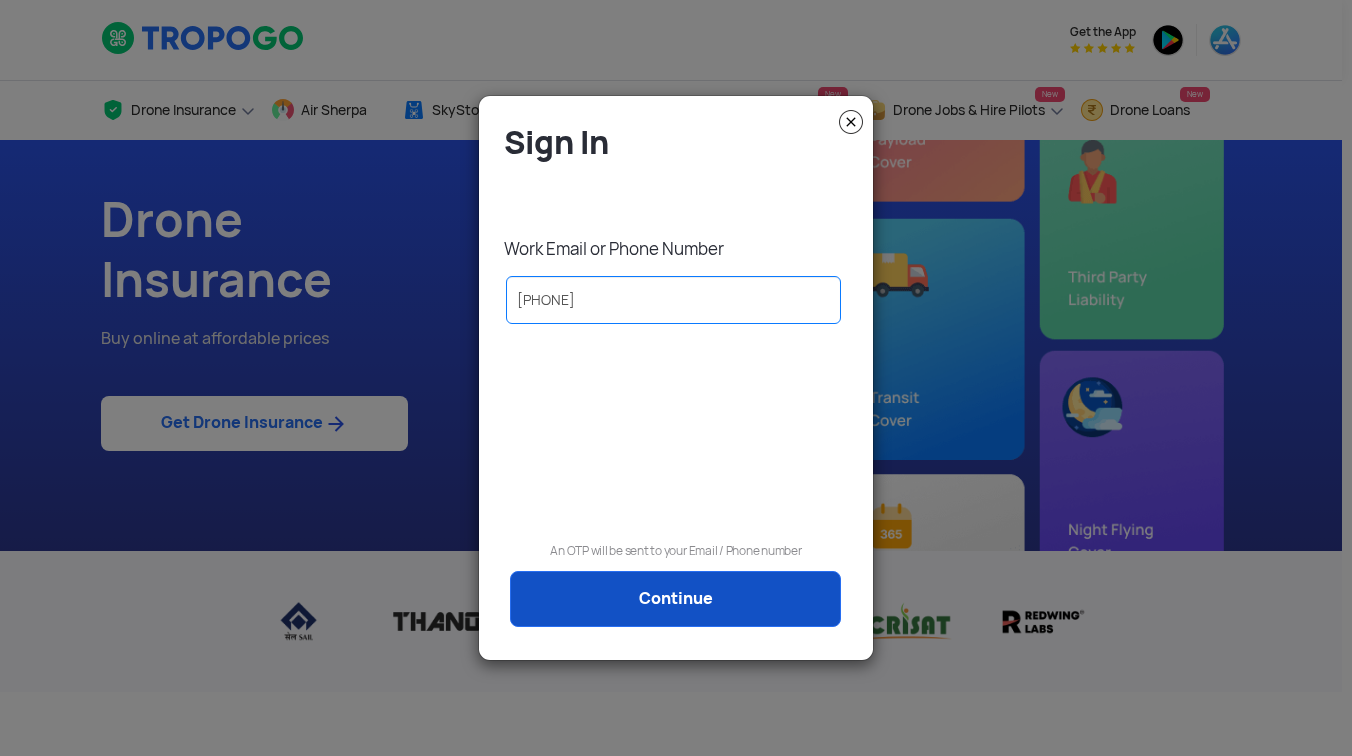 type on "[PHONE]" 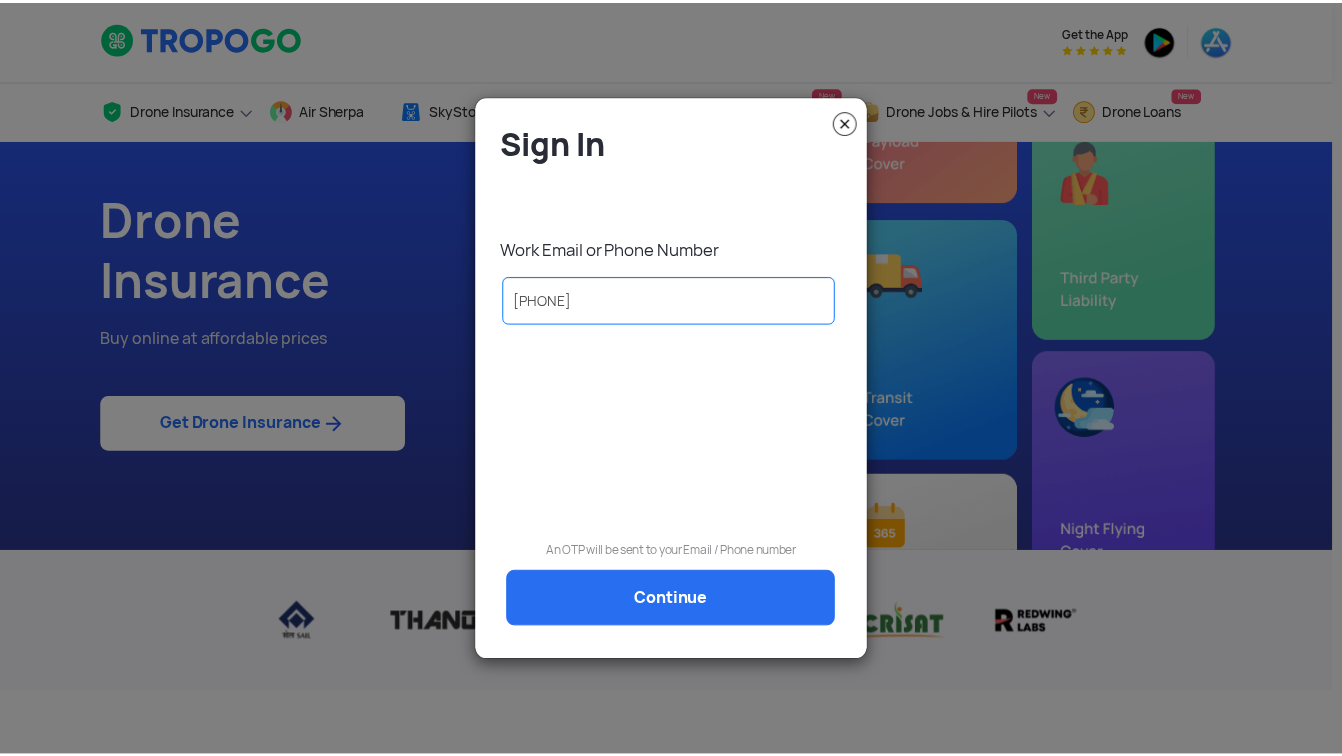 scroll, scrollTop: 0, scrollLeft: 0, axis: both 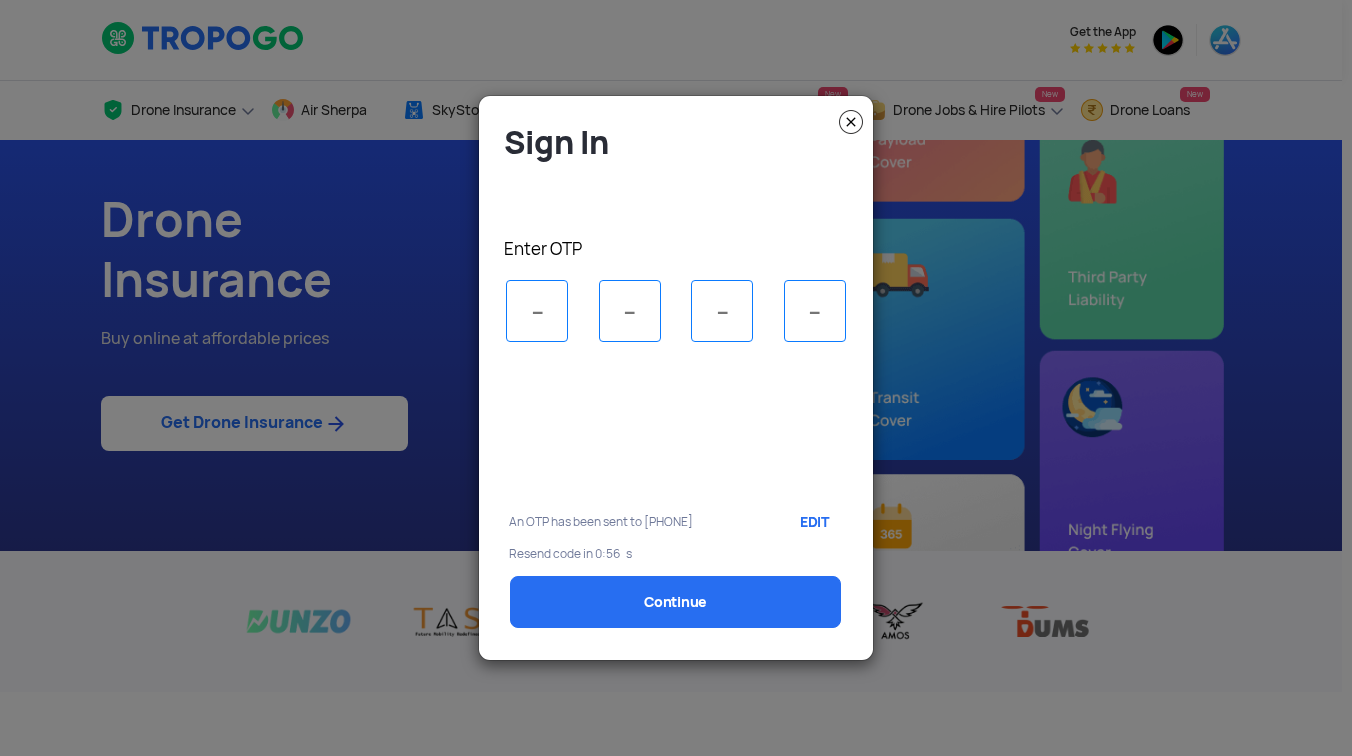 click at bounding box center [537, 311] 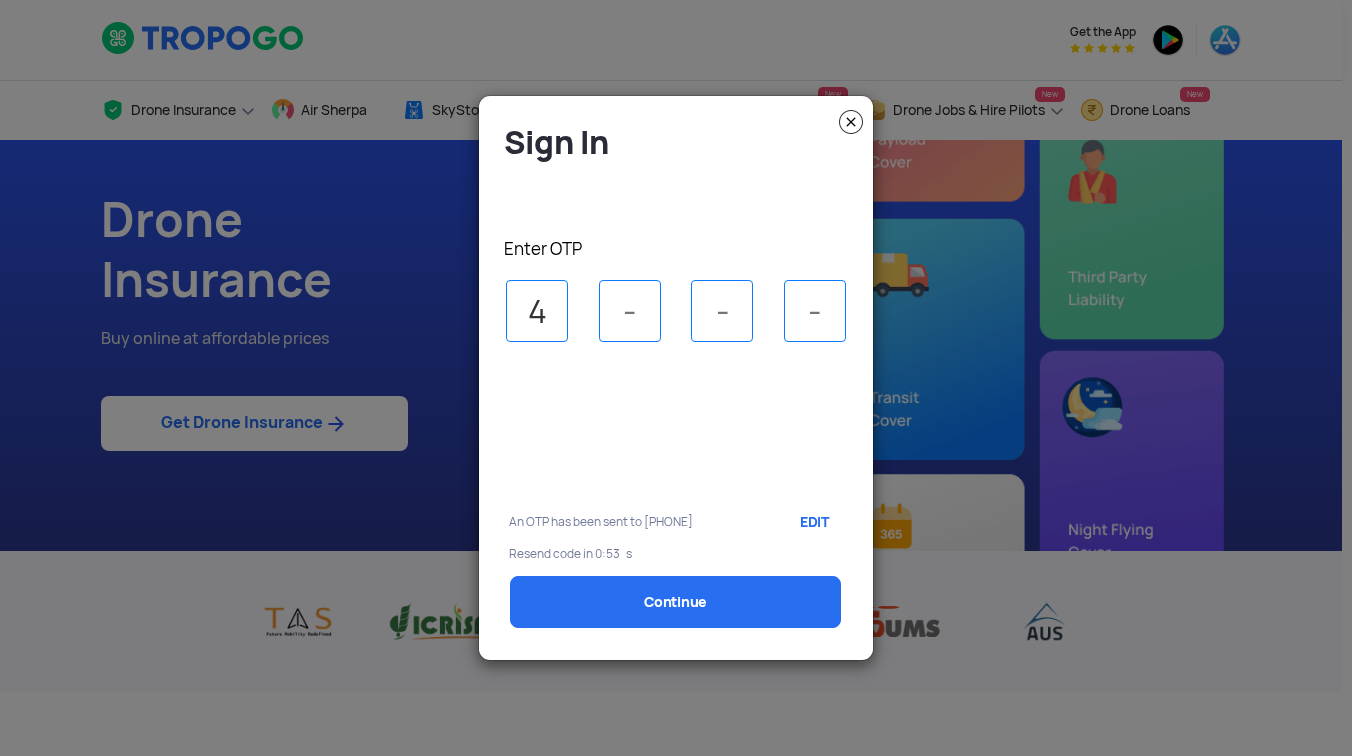 type on "4" 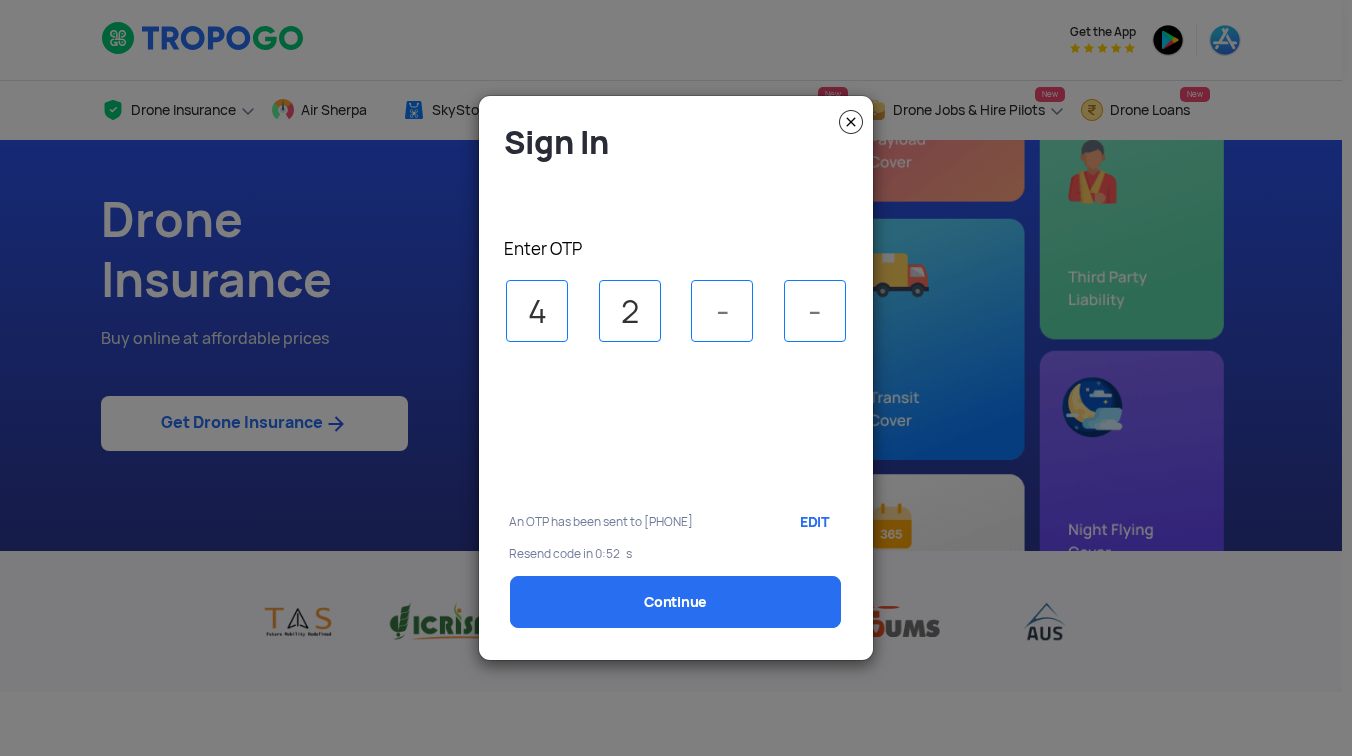 type on "2" 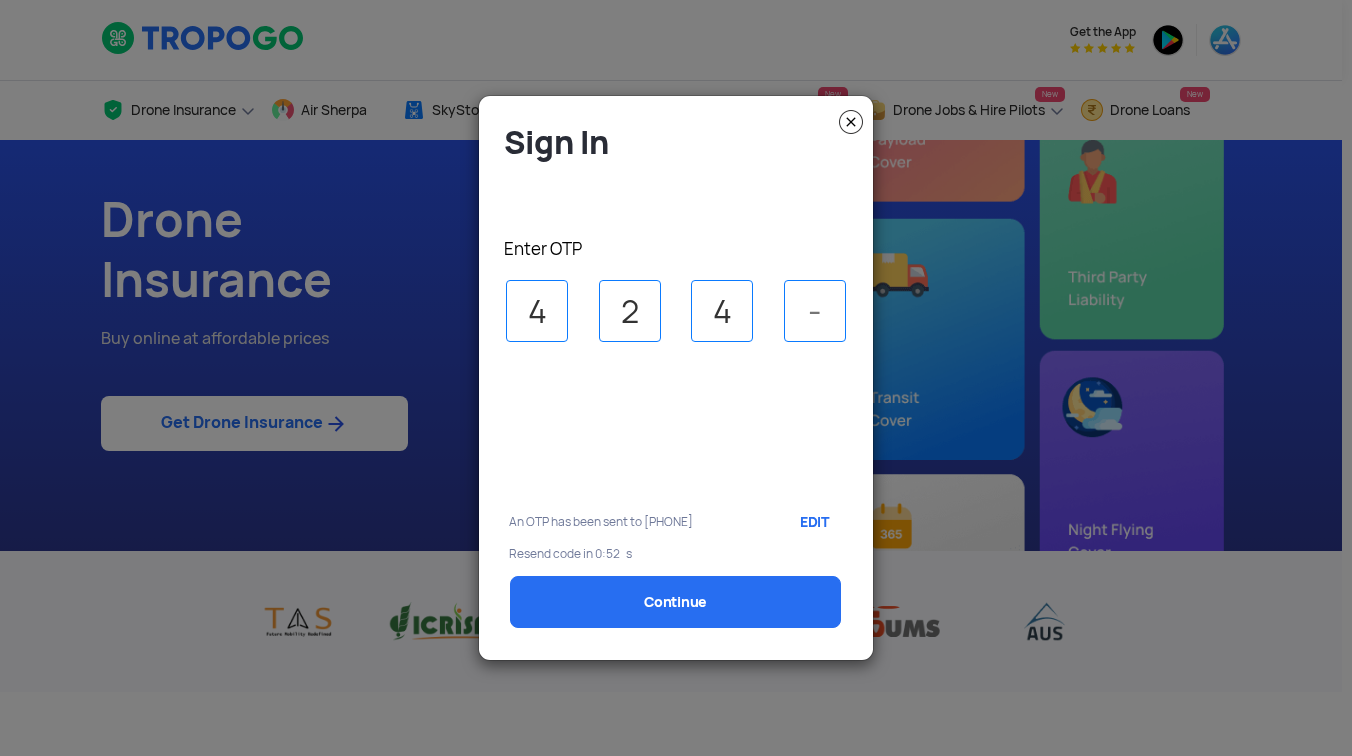 type on "4" 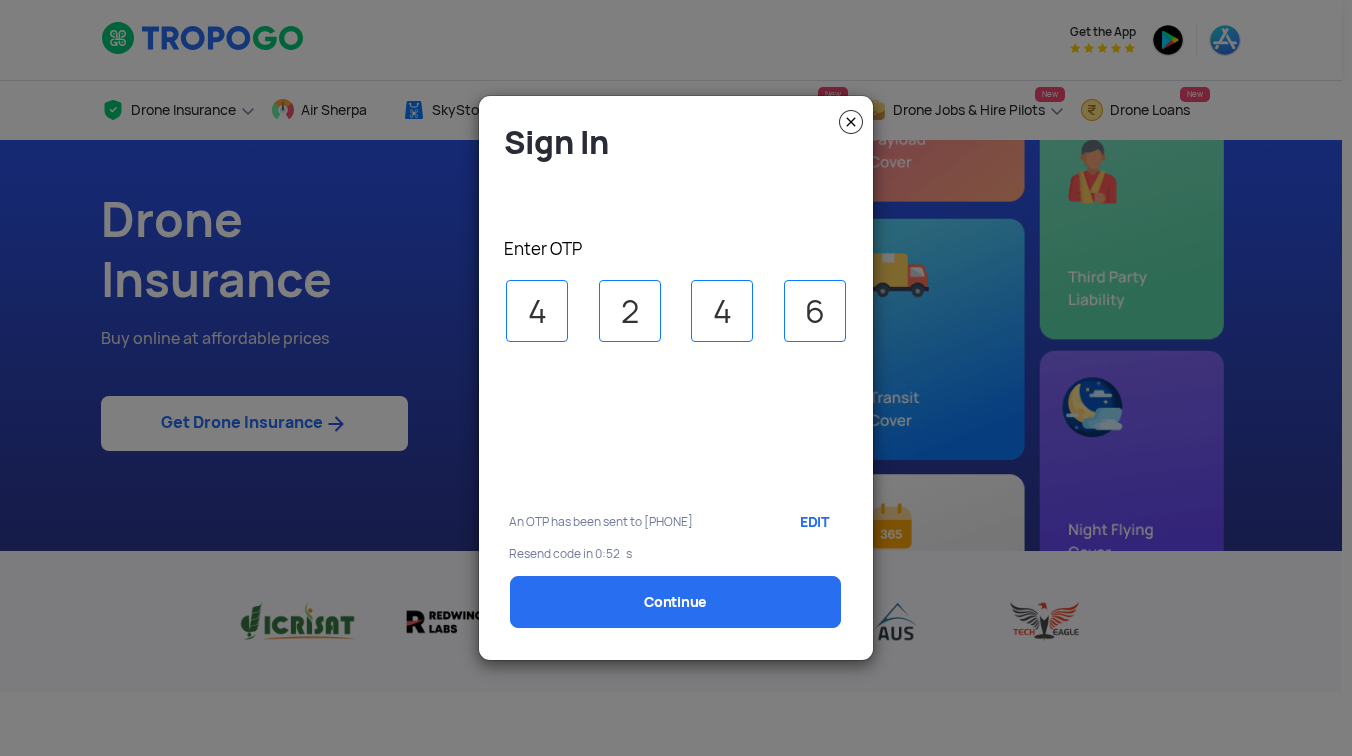 select on "1000000" 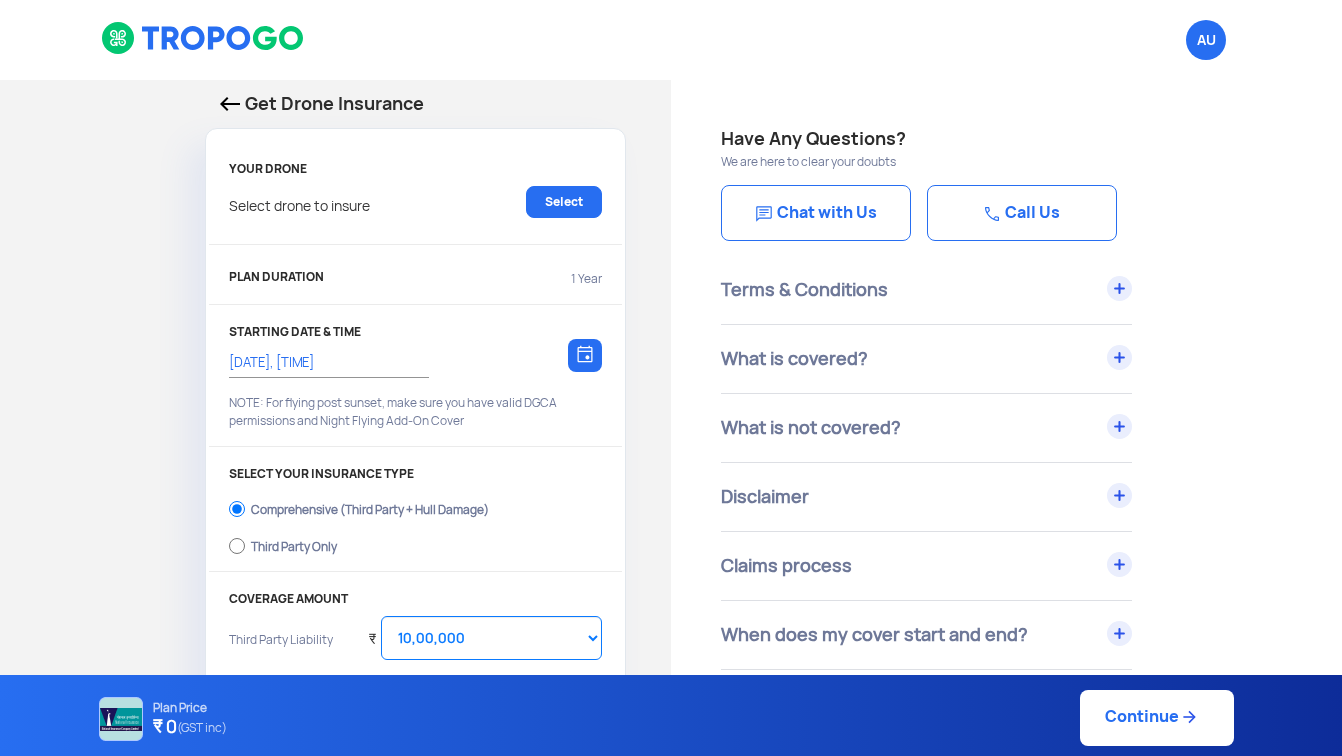 click on "Select drone to insure" 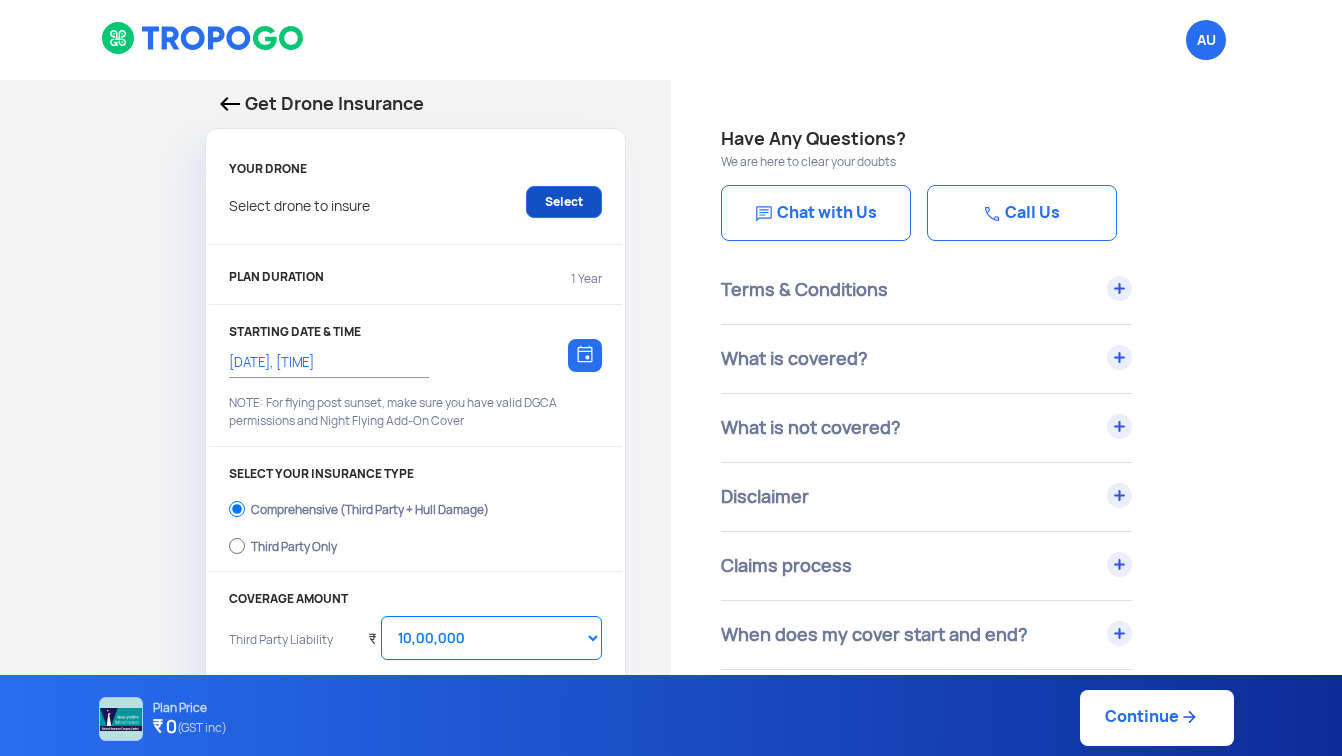 click on "Select" 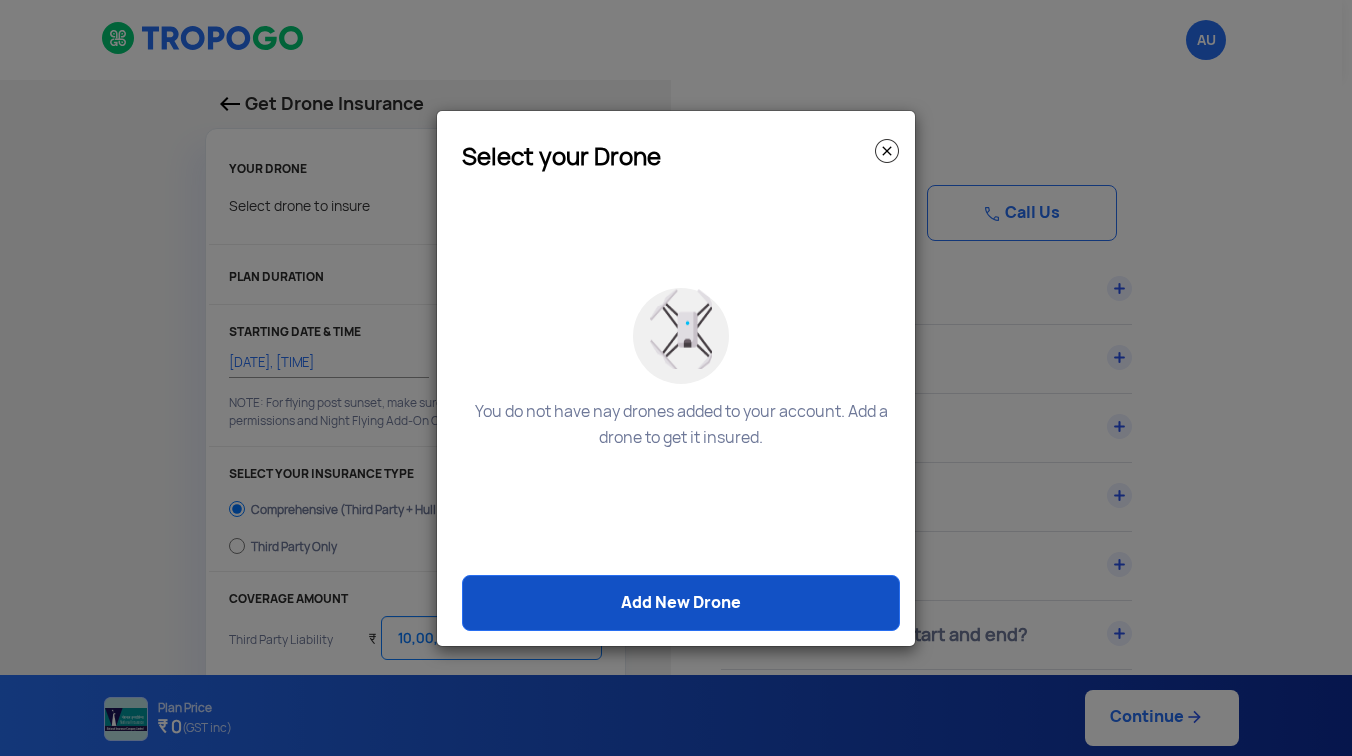 click on "Add New Drone" 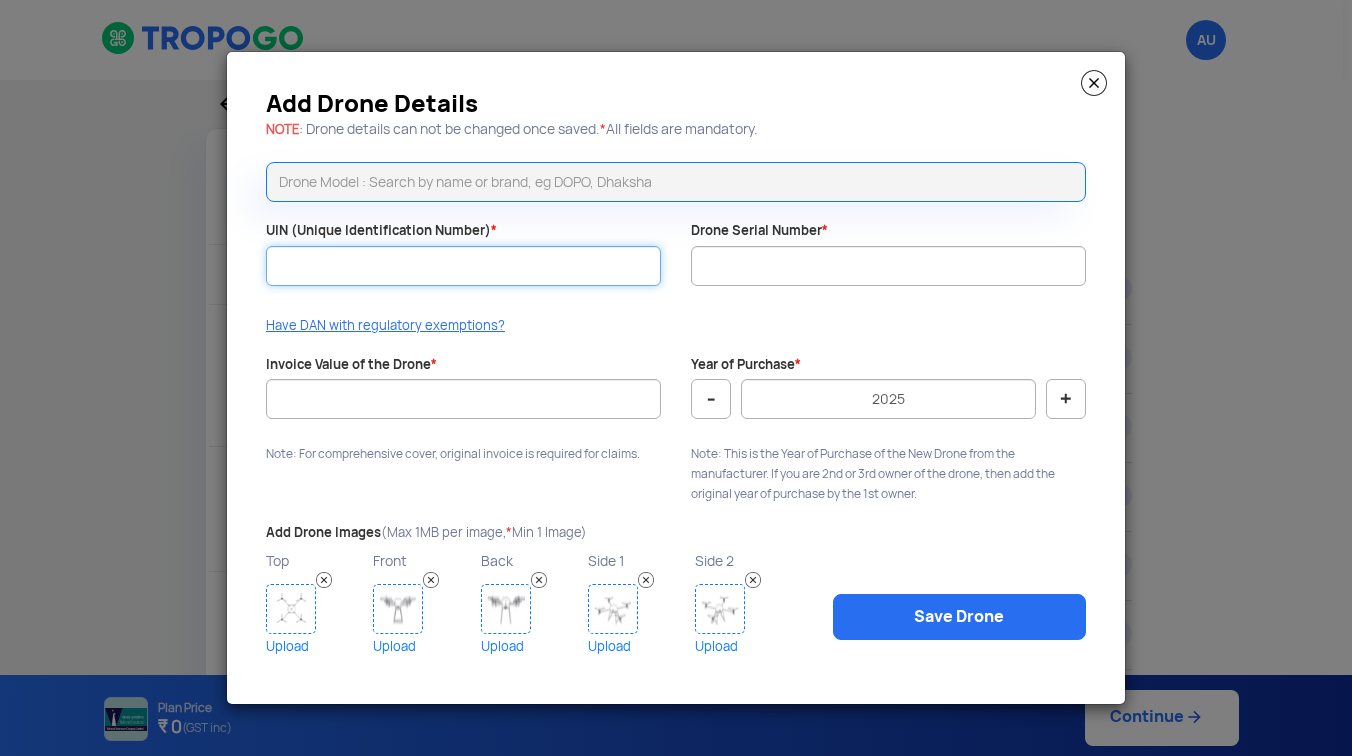 click on "UIN (Unique Identification Number)  *" at bounding box center (463, 266) 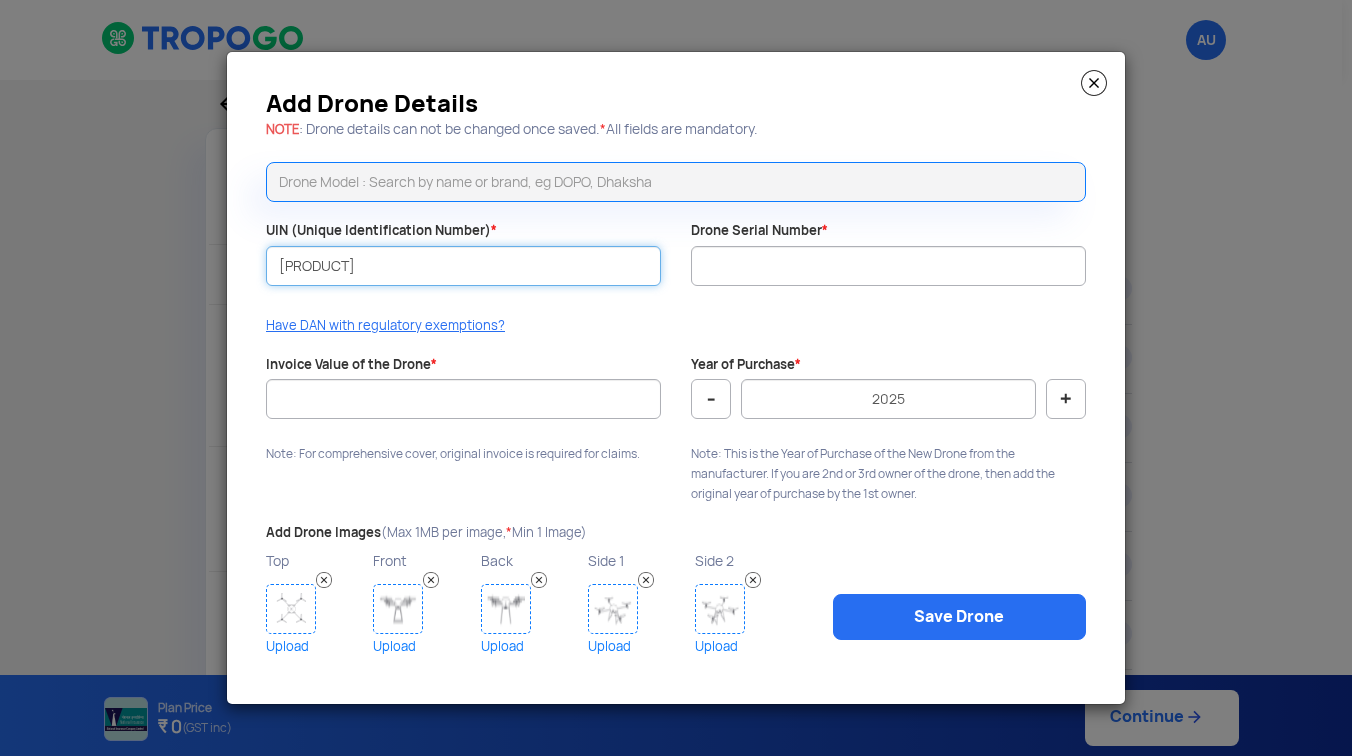 type on "[PRODUCT]" 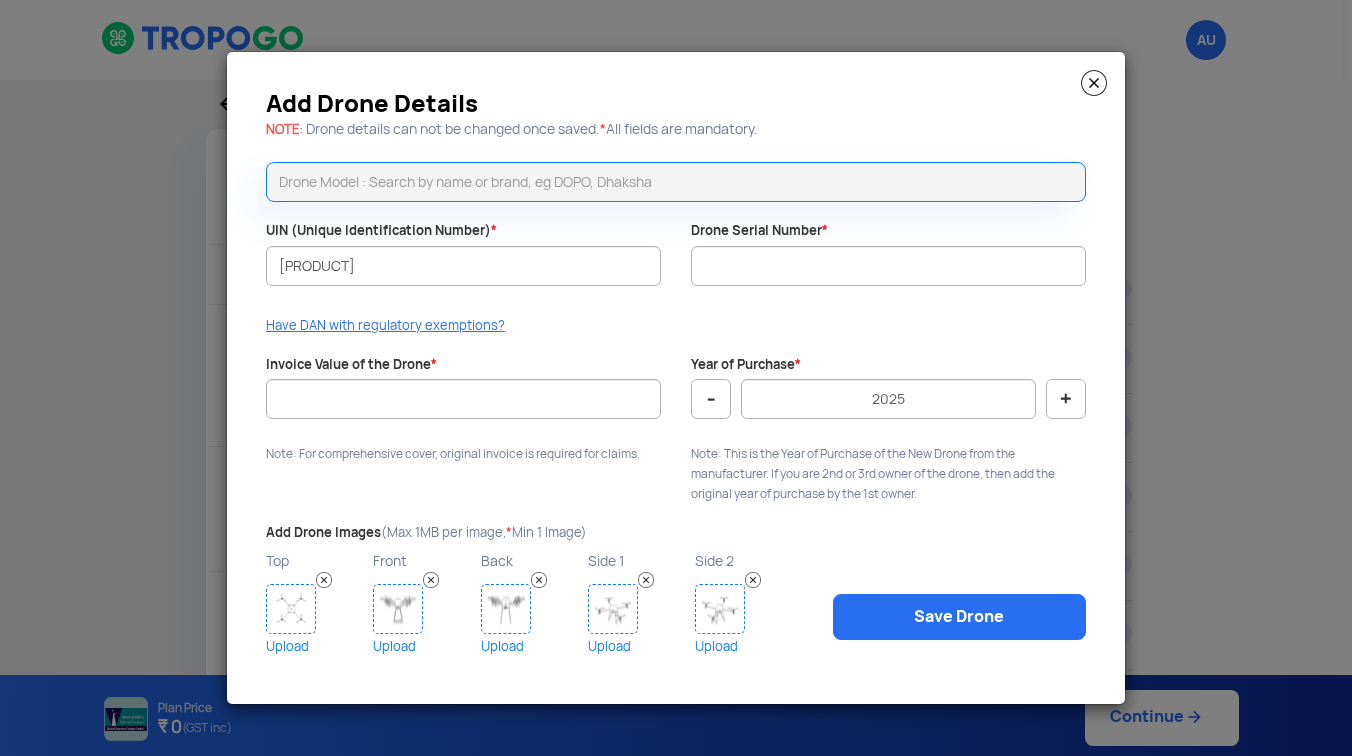 click 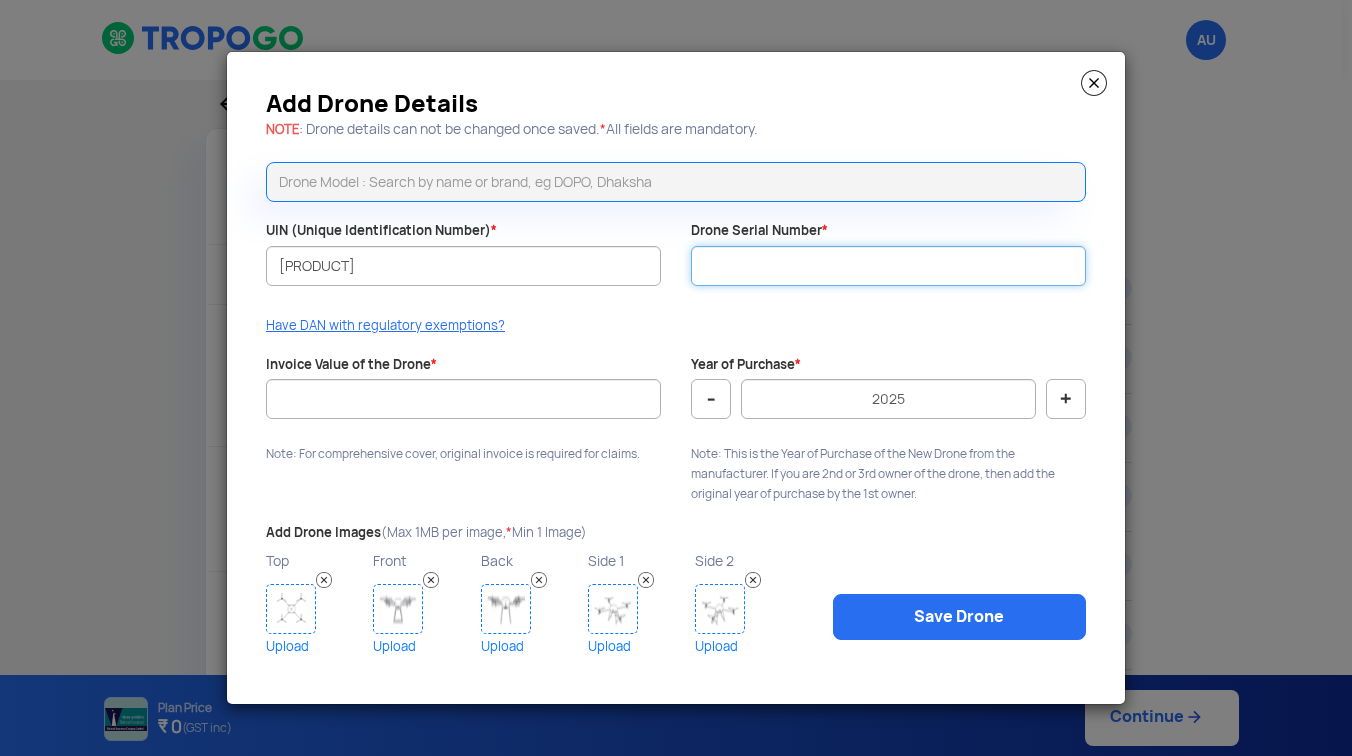 click on "Drone Serial Number  *" at bounding box center (888, 266) 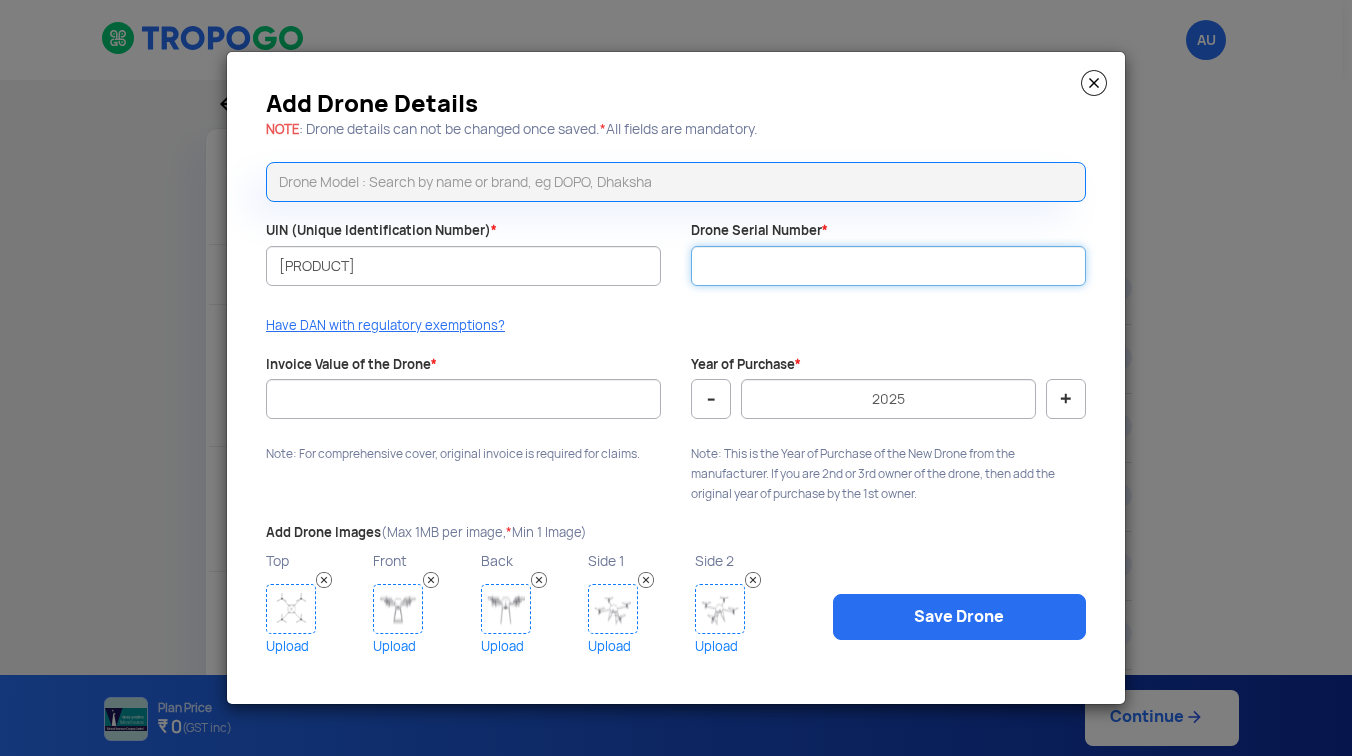 paste on "[PRODUCT]" 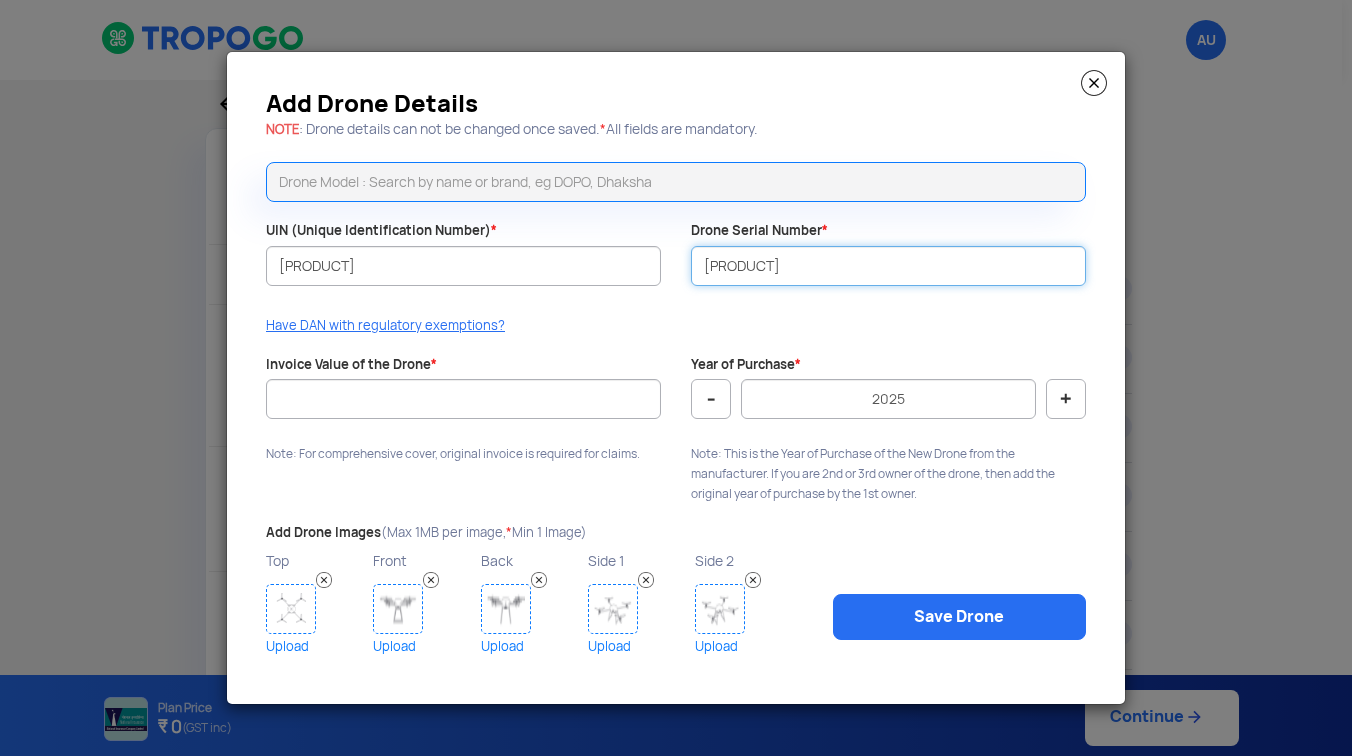 type on "[PRODUCT]" 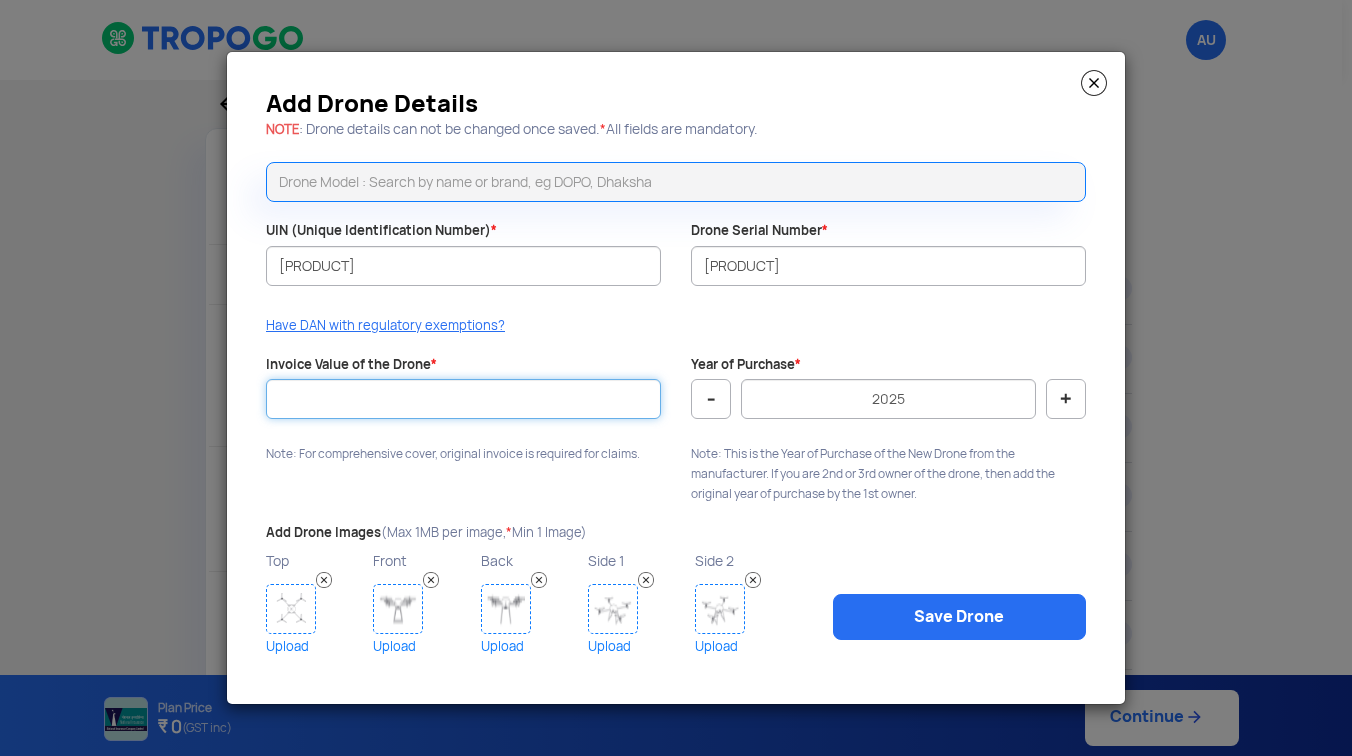 click on "Invoice Value of the Drone  *" at bounding box center (463, 399) 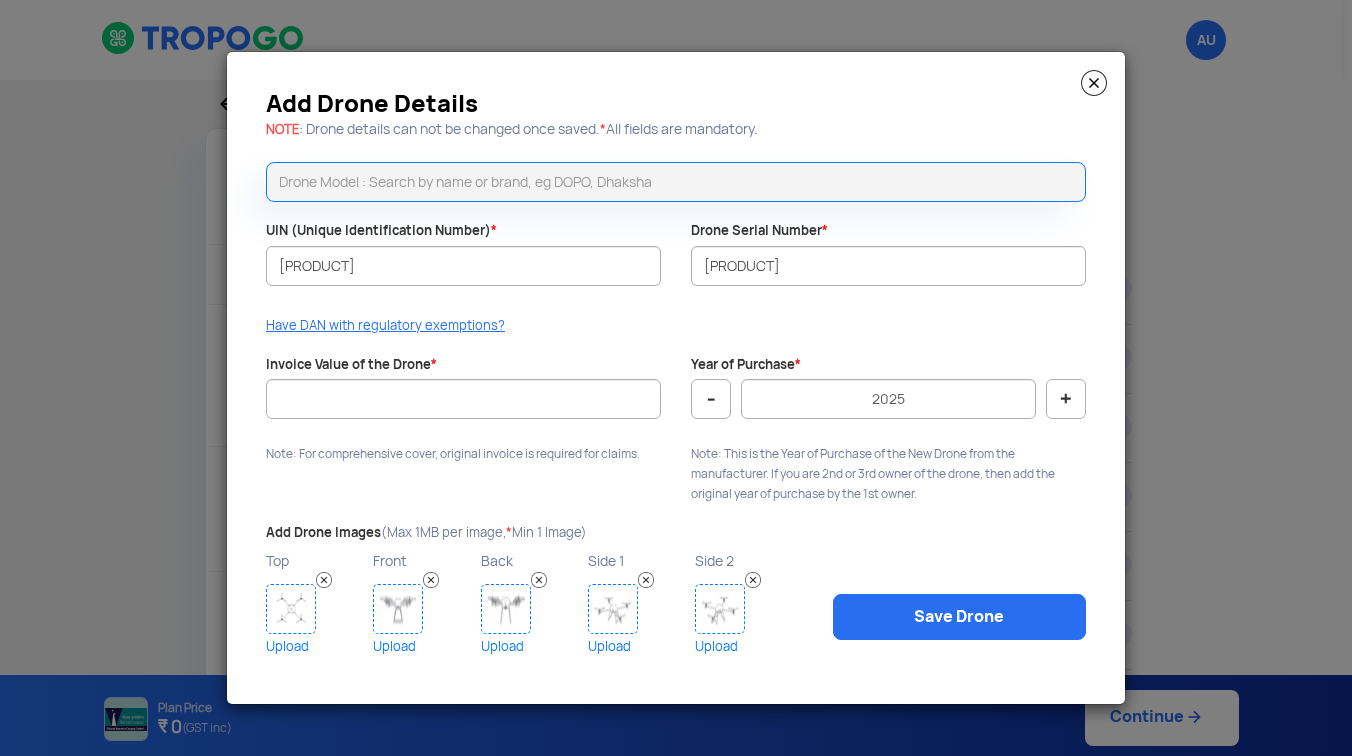 click on "-" 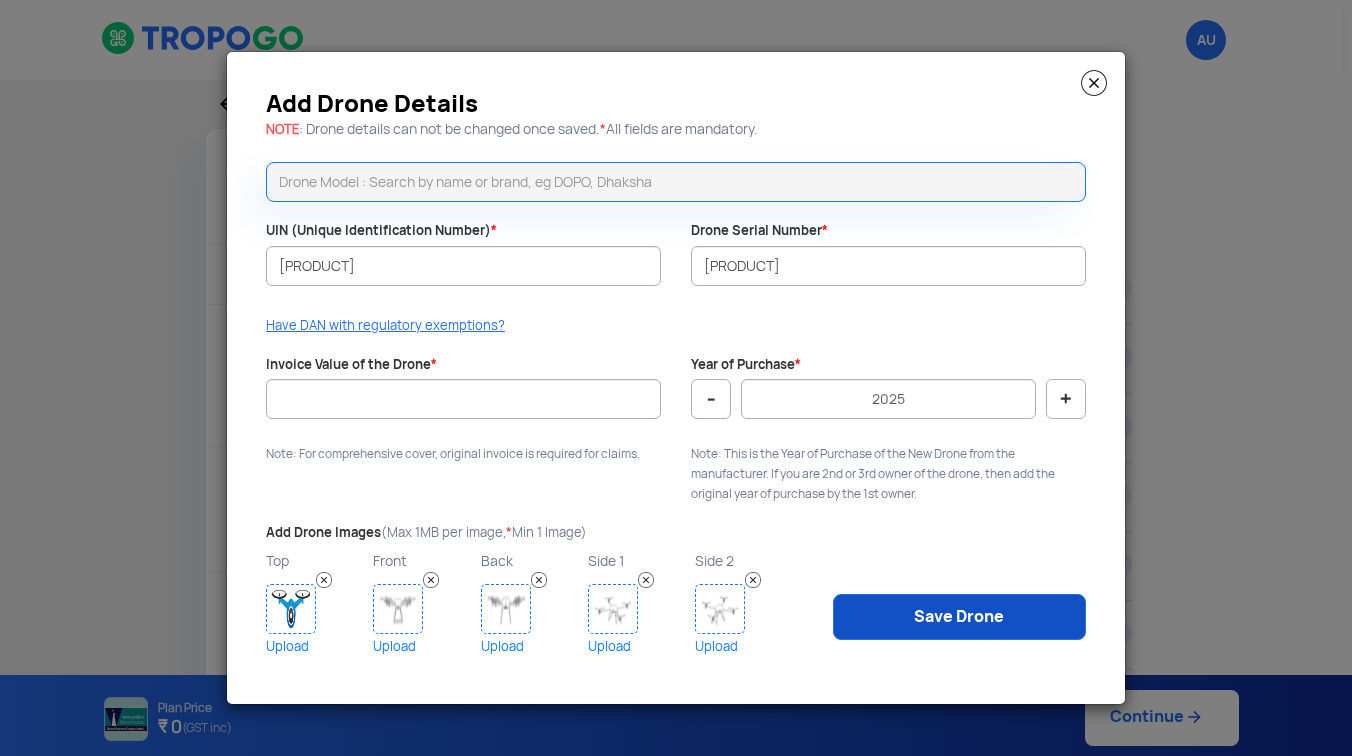 click on "Save Drone" 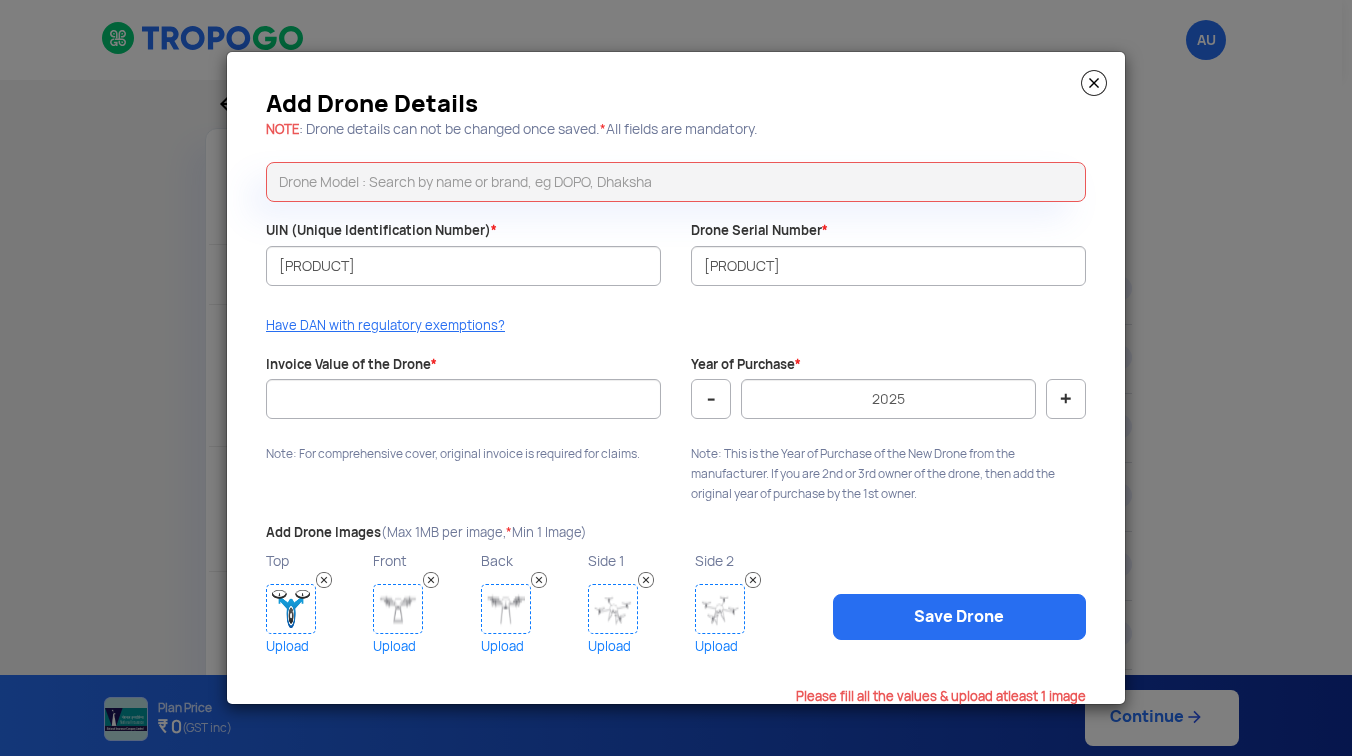 click 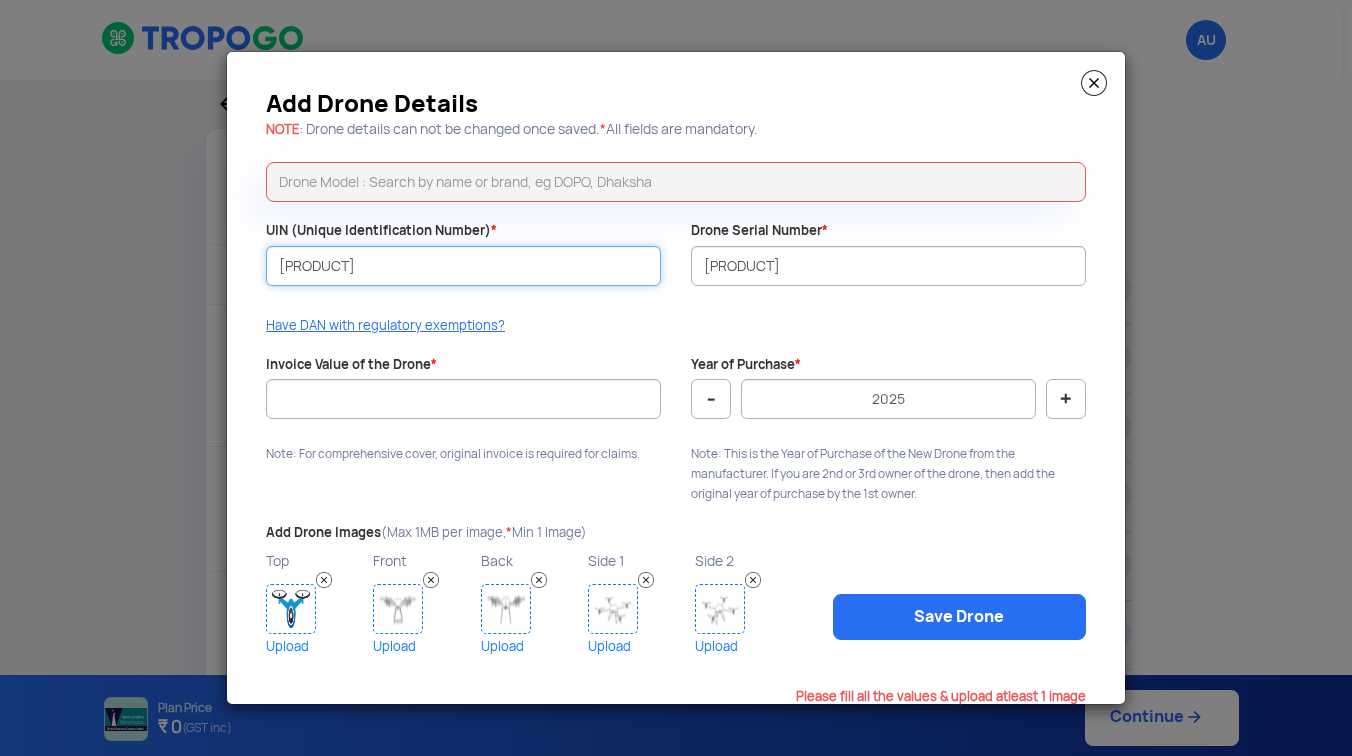 click on "[PRODUCT]" at bounding box center [463, 266] 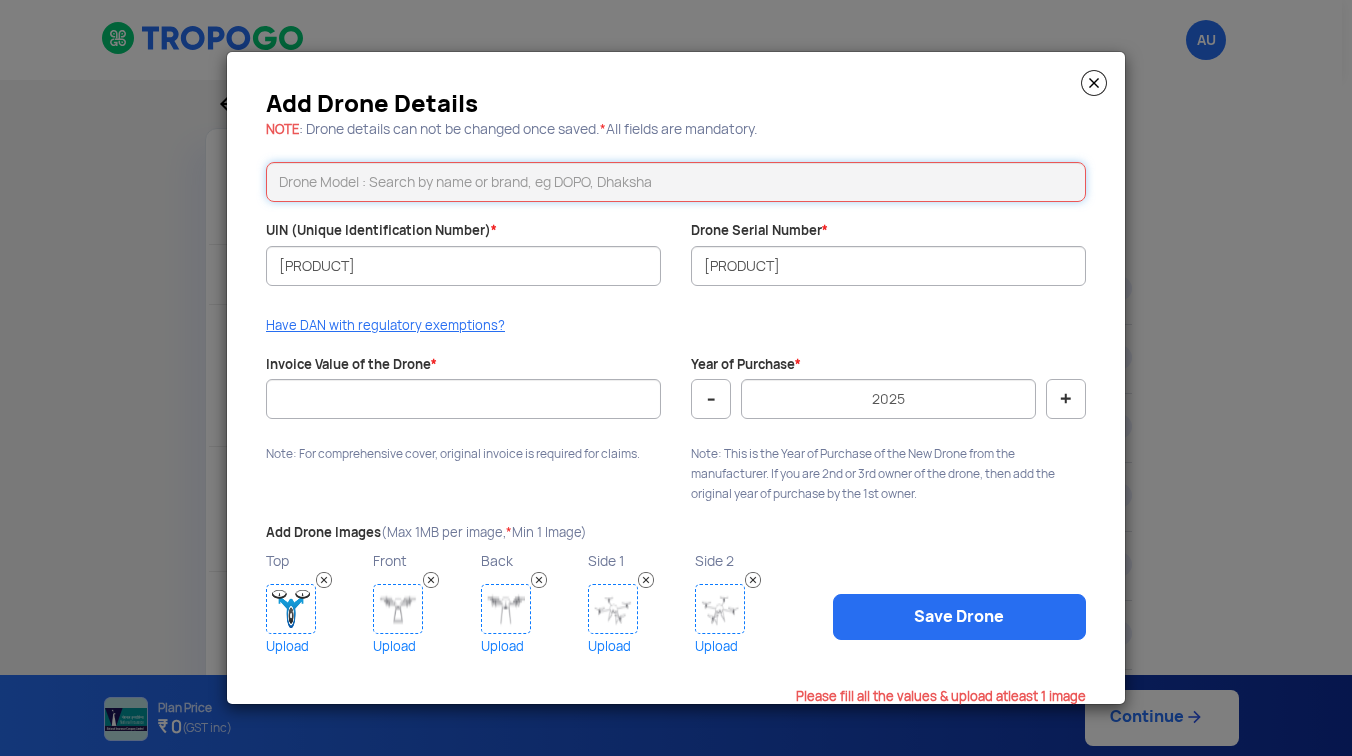 click at bounding box center [676, 182] 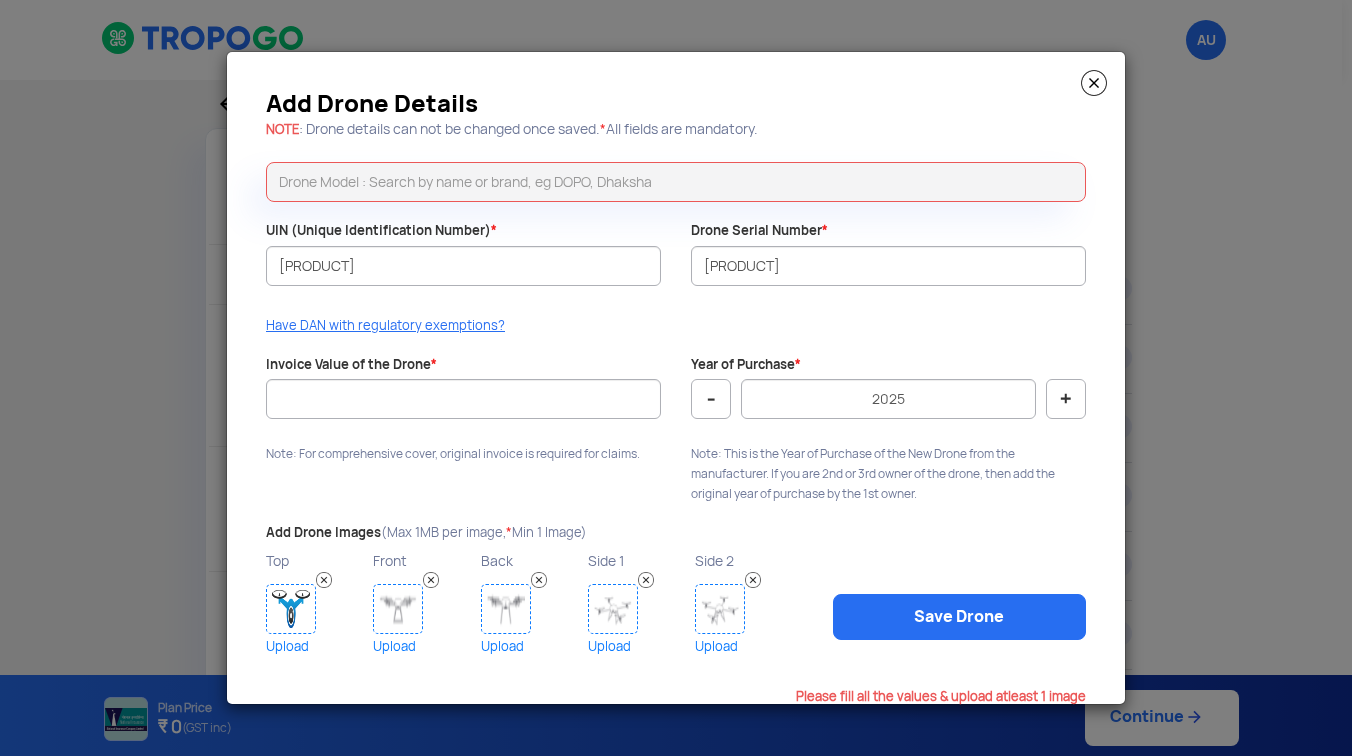 click 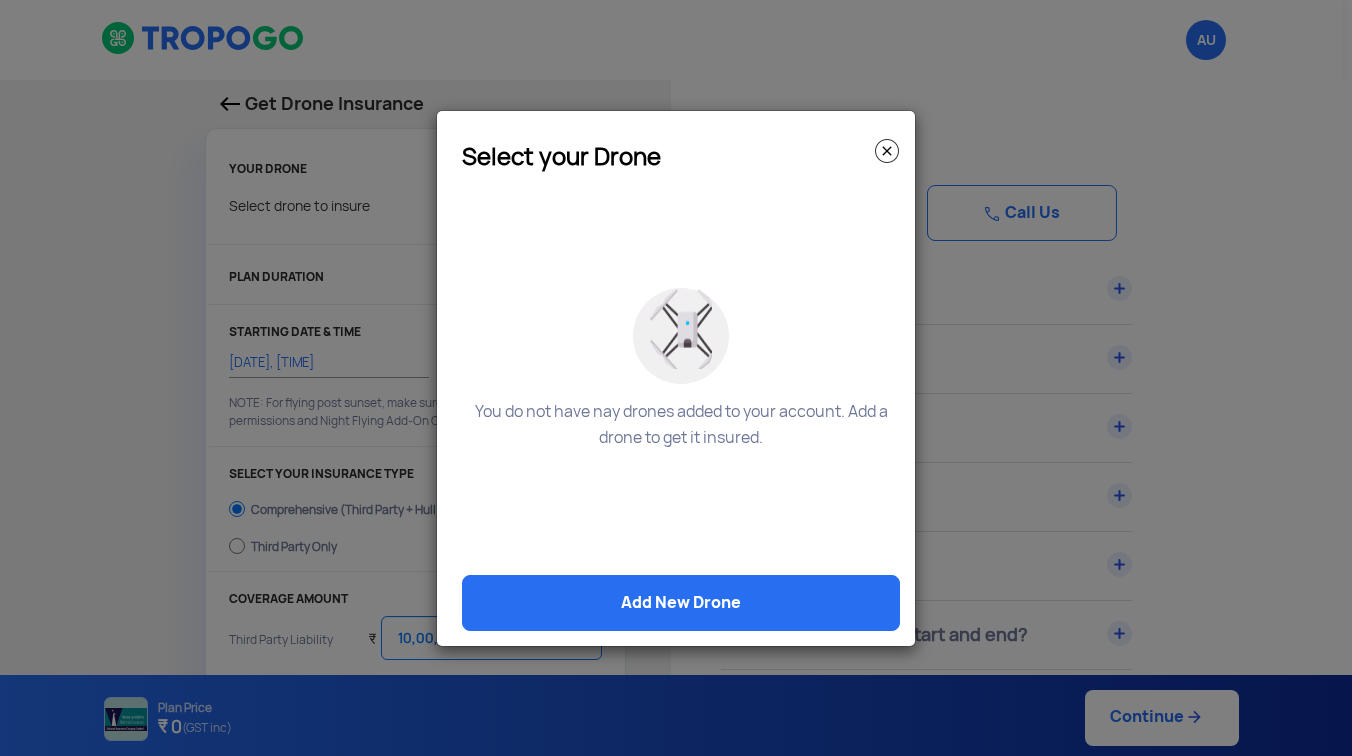 click 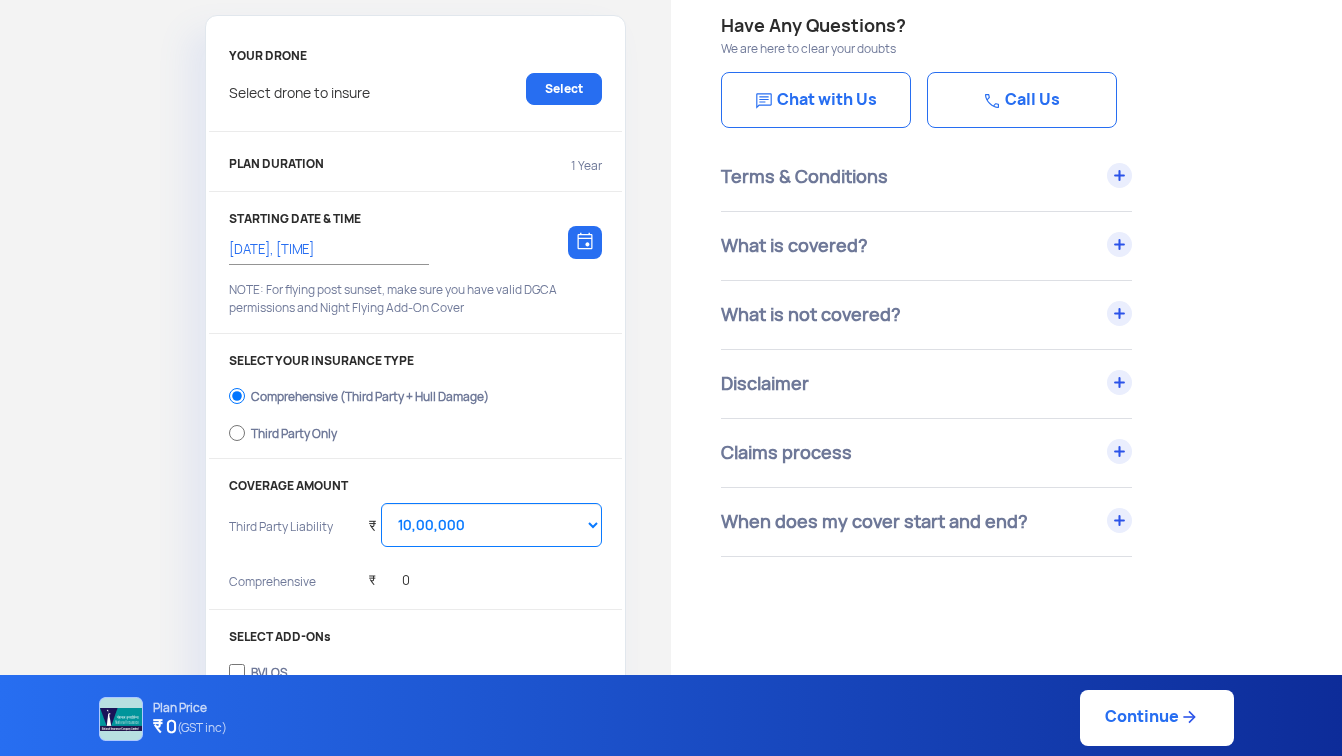 scroll, scrollTop: 120, scrollLeft: 0, axis: vertical 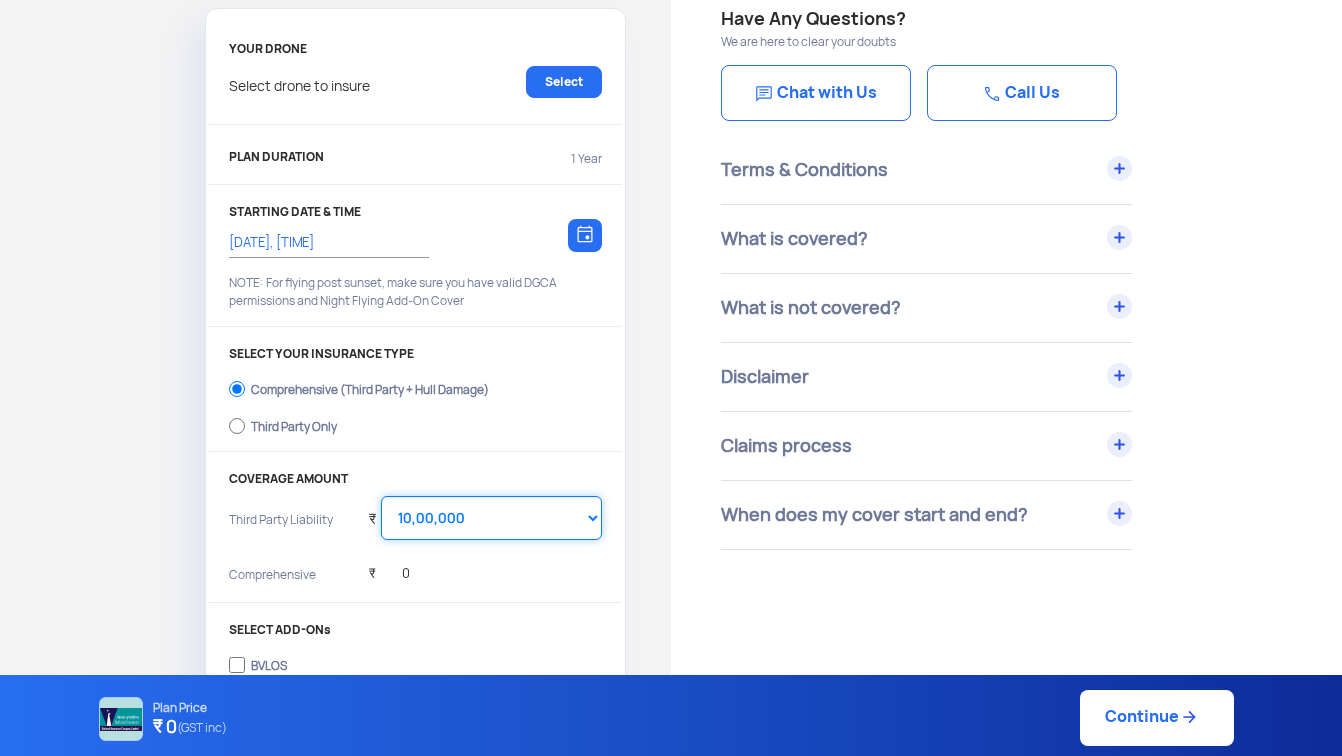 click on "Select Amount   [NUMBER]   [NUMBER]   [NUMBER]   [NUMBER]   [NUMBER]   [NUMBER]   [NUMBER]   [NUMBER]   [NUMBER]" at bounding box center (491, 518) 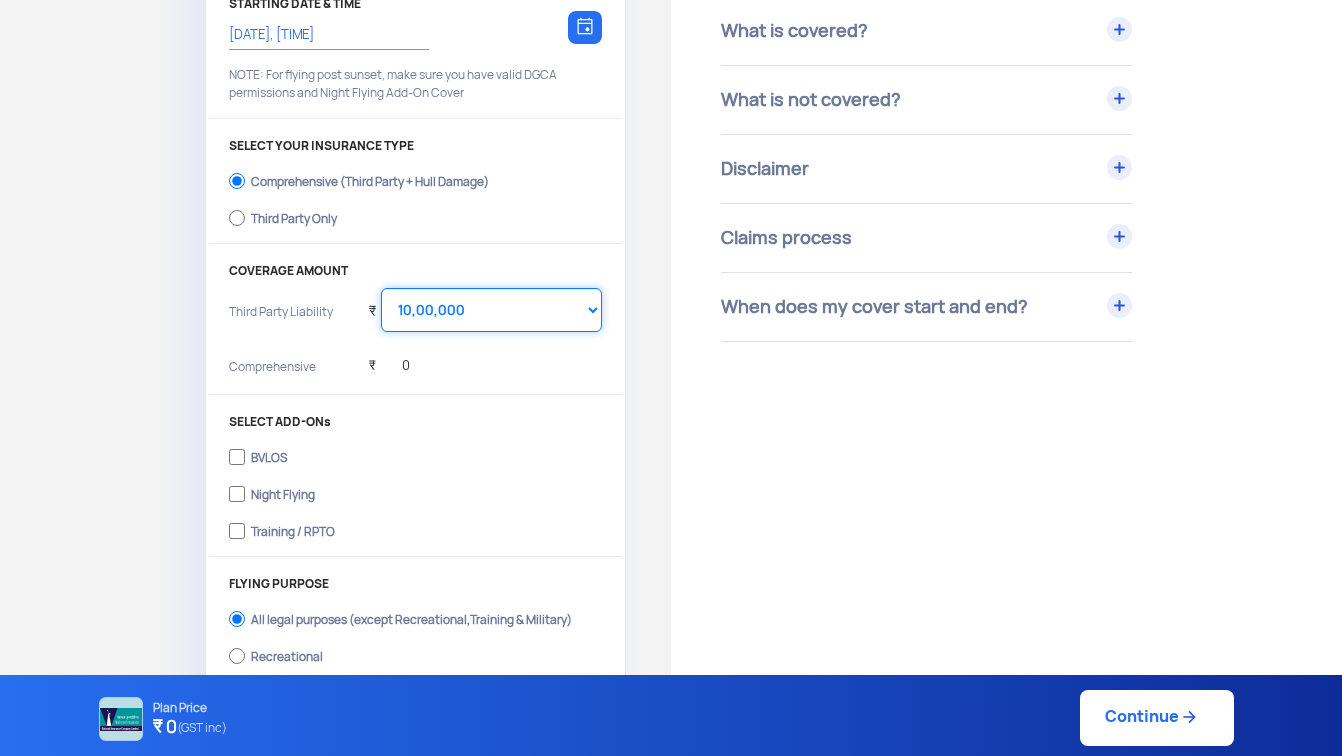 scroll, scrollTop: 333, scrollLeft: 0, axis: vertical 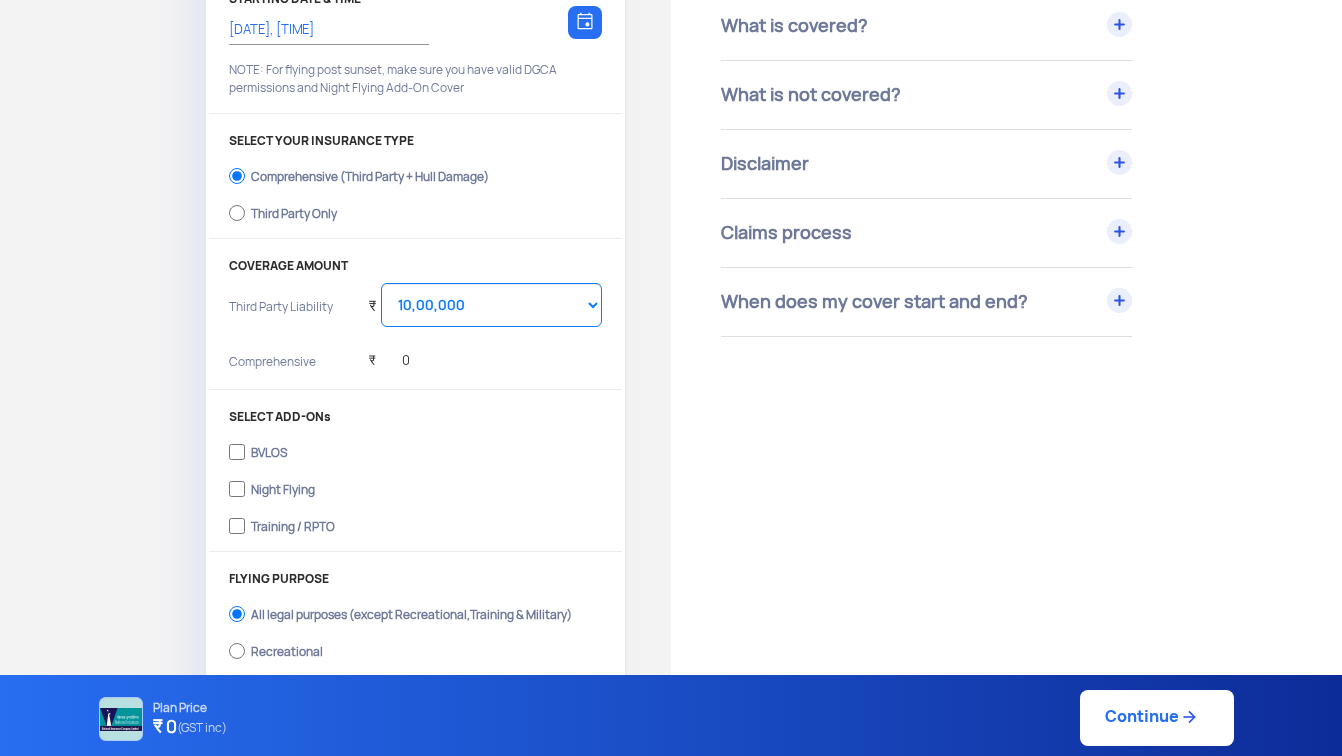 click on "Night Flying" 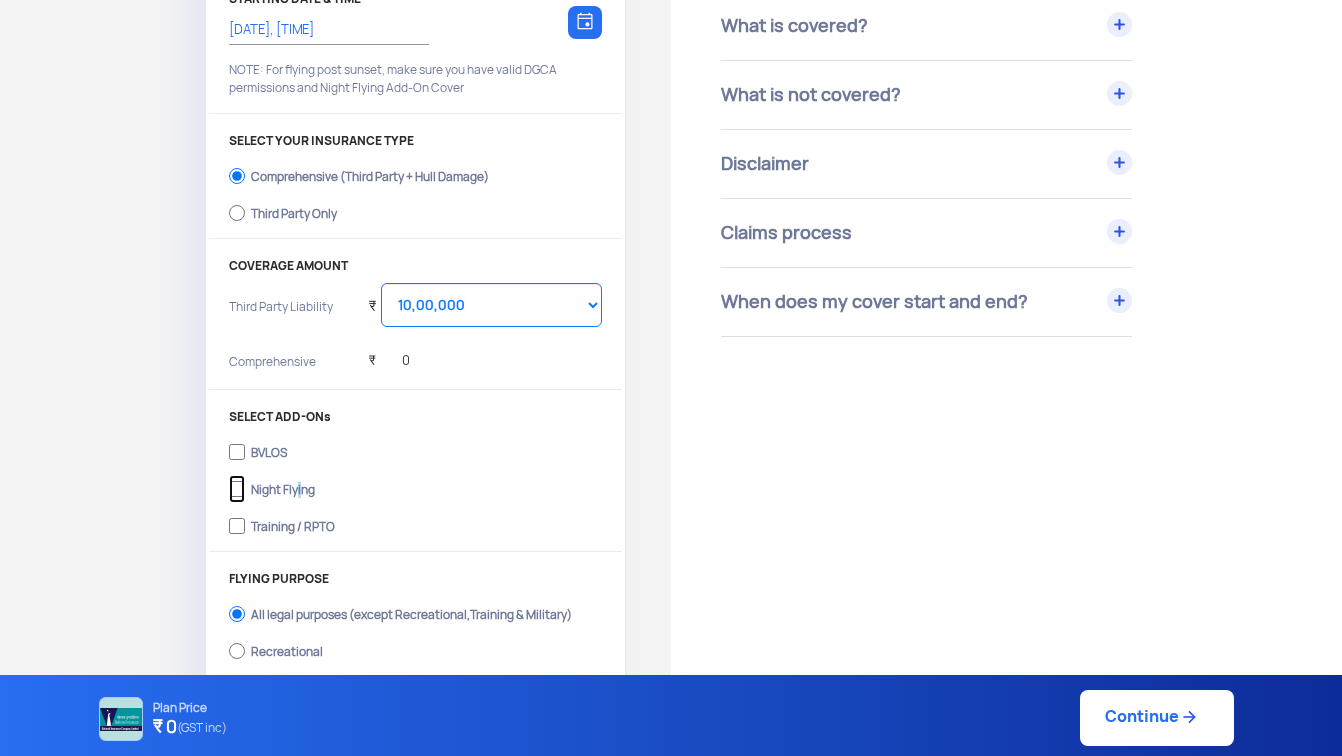 click on "Night Flying" at bounding box center [237, 489] 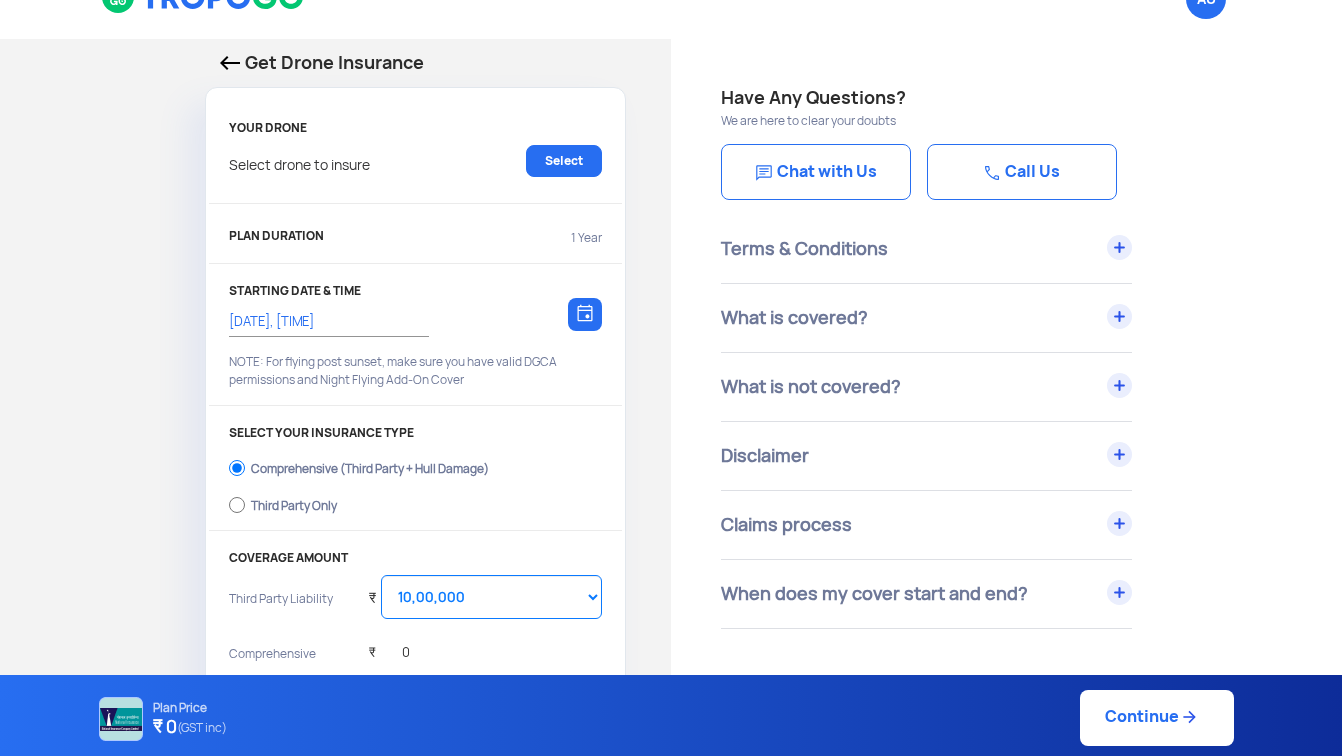 scroll, scrollTop: 0, scrollLeft: 0, axis: both 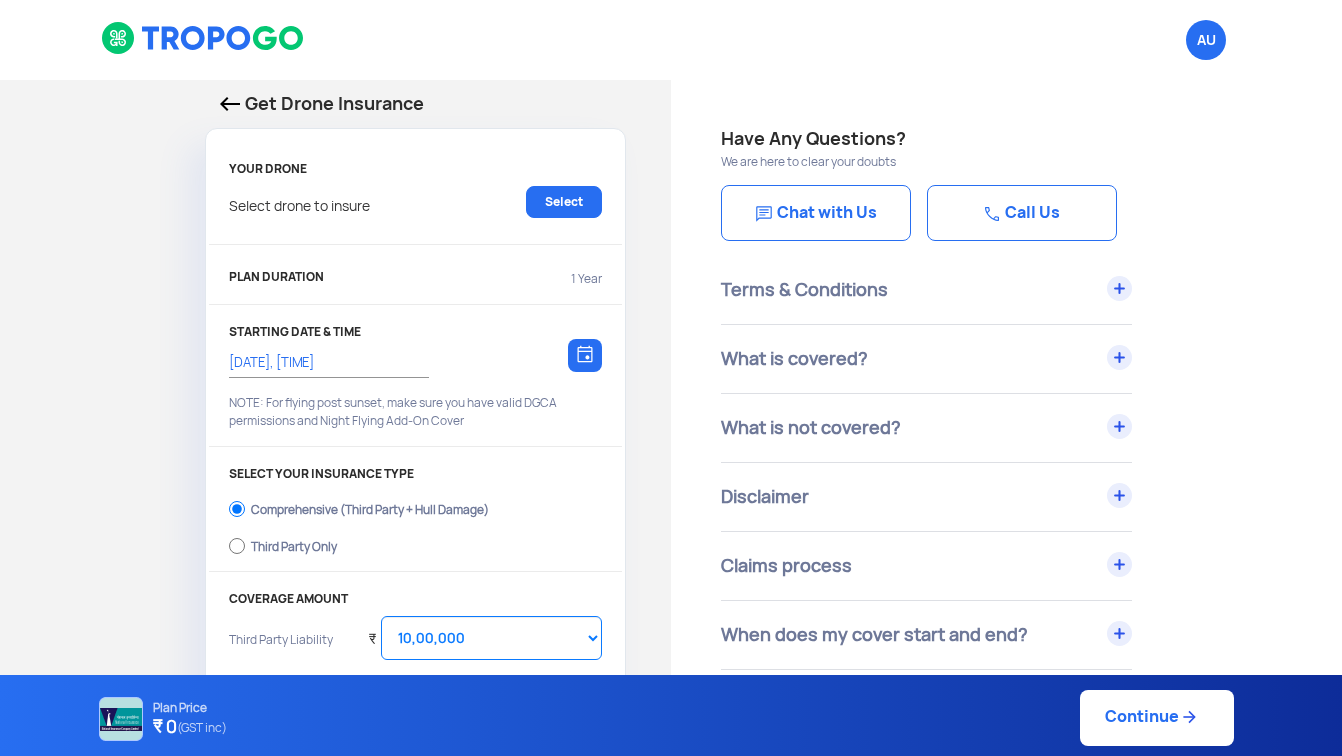 click on "PLAN DURATION  1 Year" 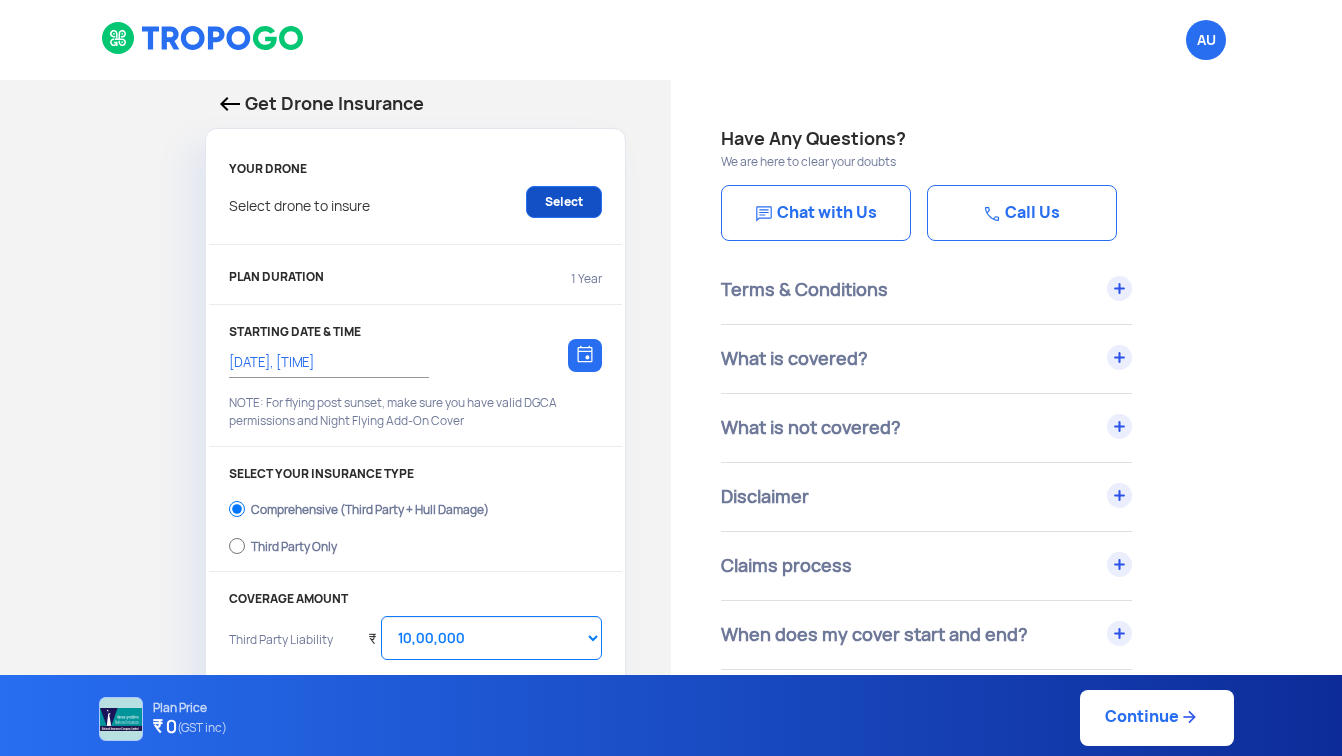 click on "Select" 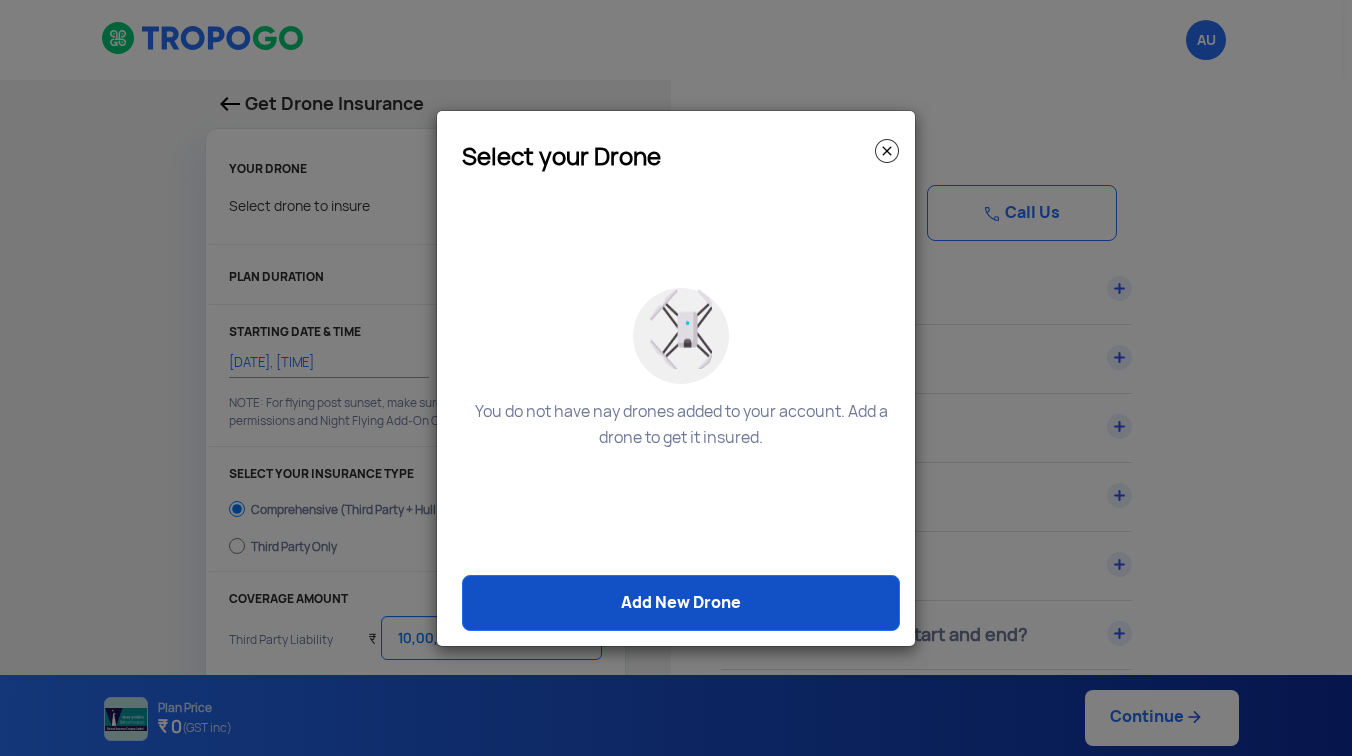 click on "Add New Drone" 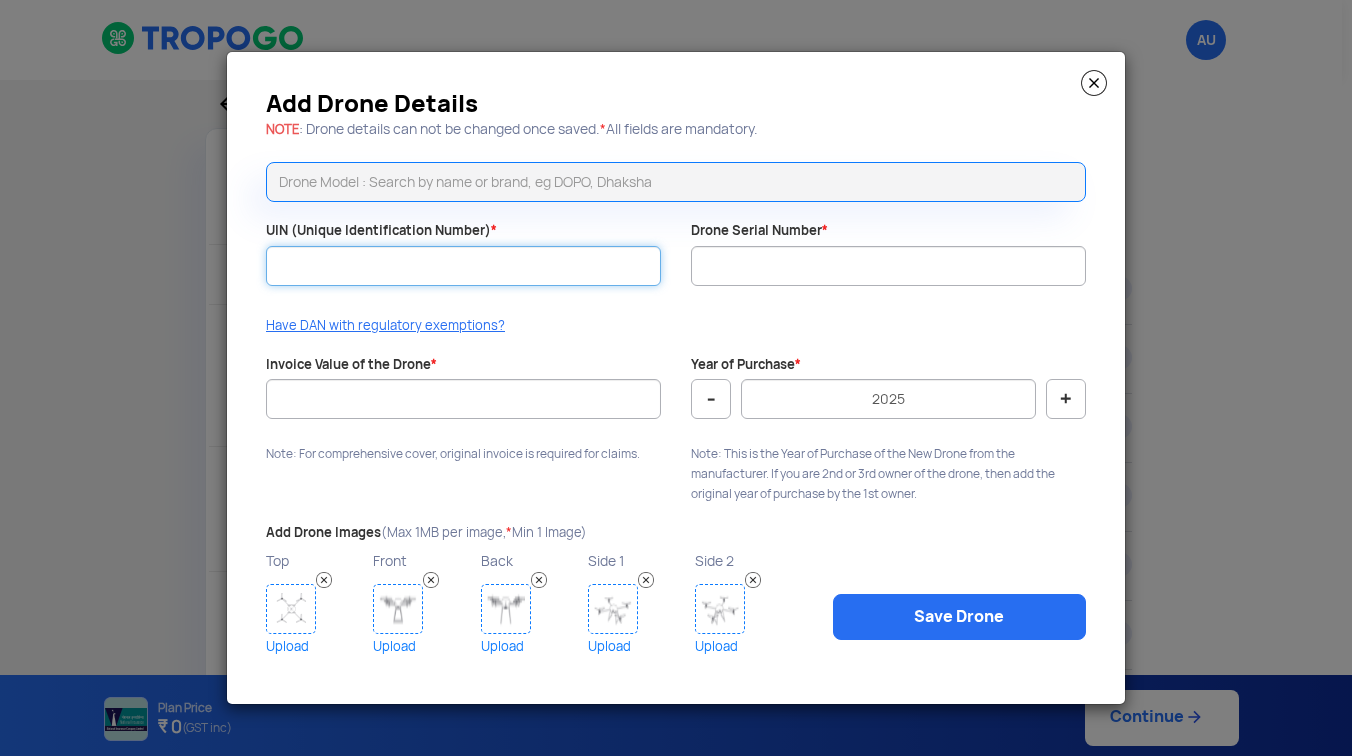 click on "UIN (Unique Identification Number)  *" at bounding box center (463, 266) 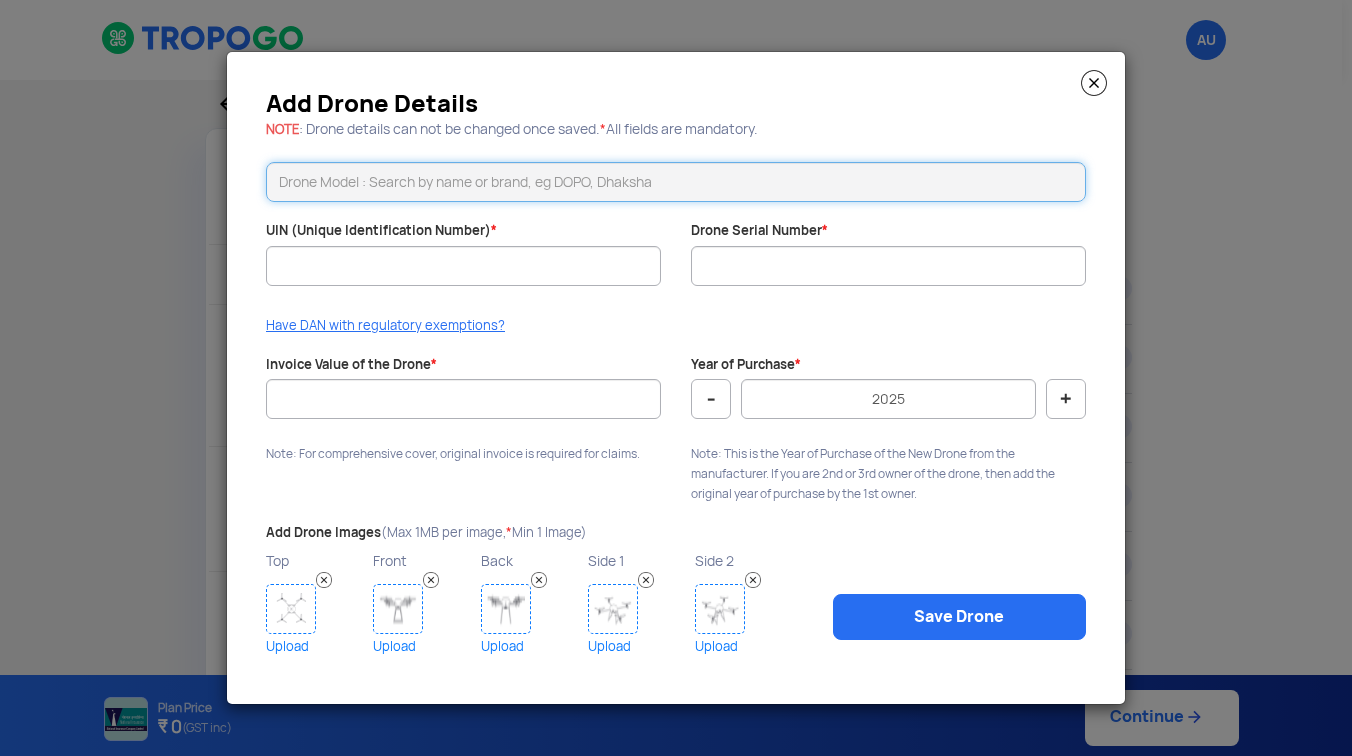 click at bounding box center [676, 182] 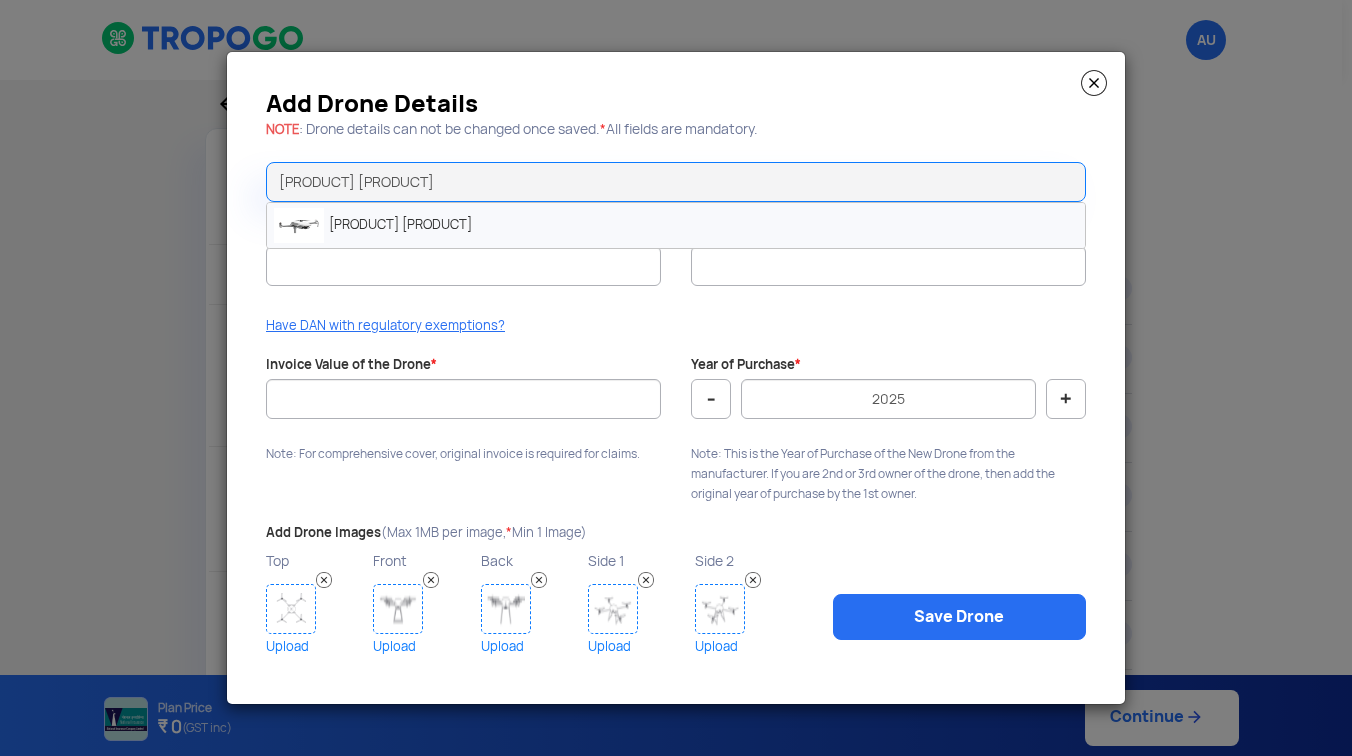 click on "[PRODUCT] [PRODUCT]" 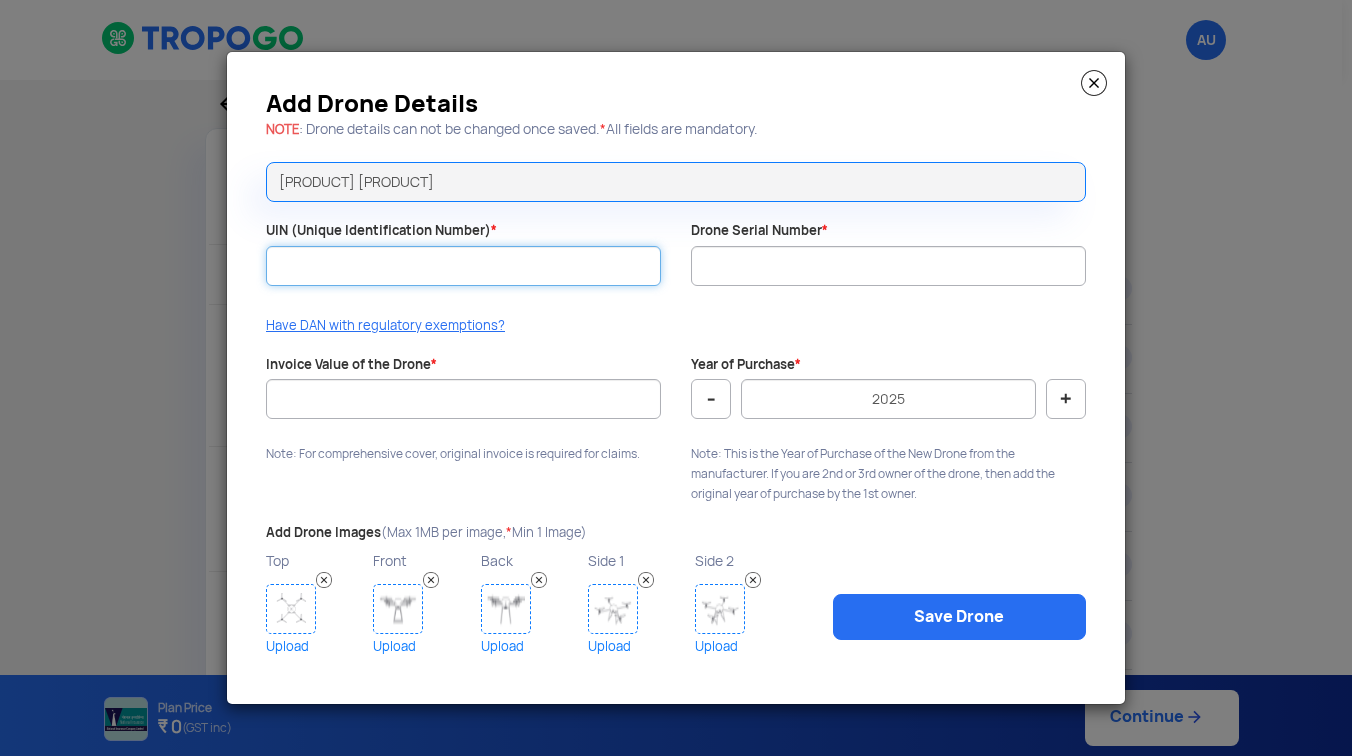 click on "UIN (Unique Identification Number)  *" at bounding box center [463, 266] 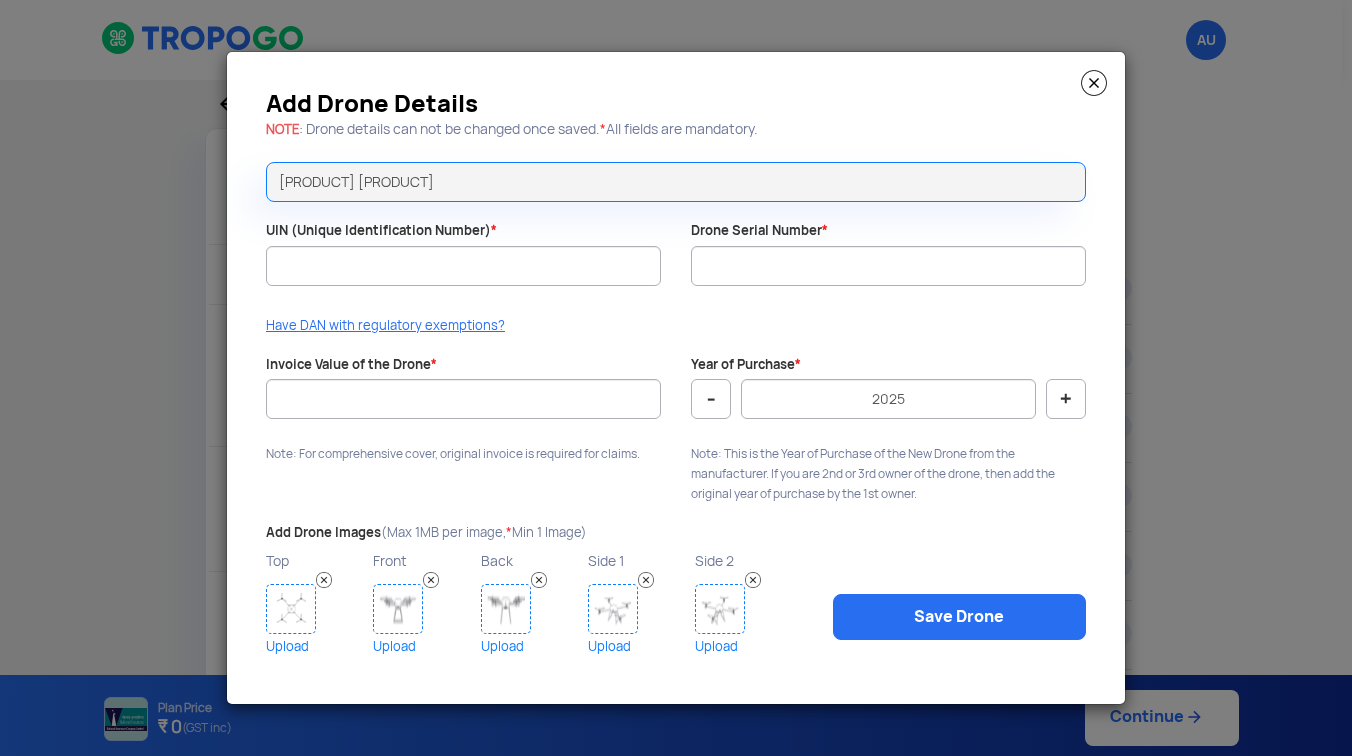 click on "Drone Serial Number  *" 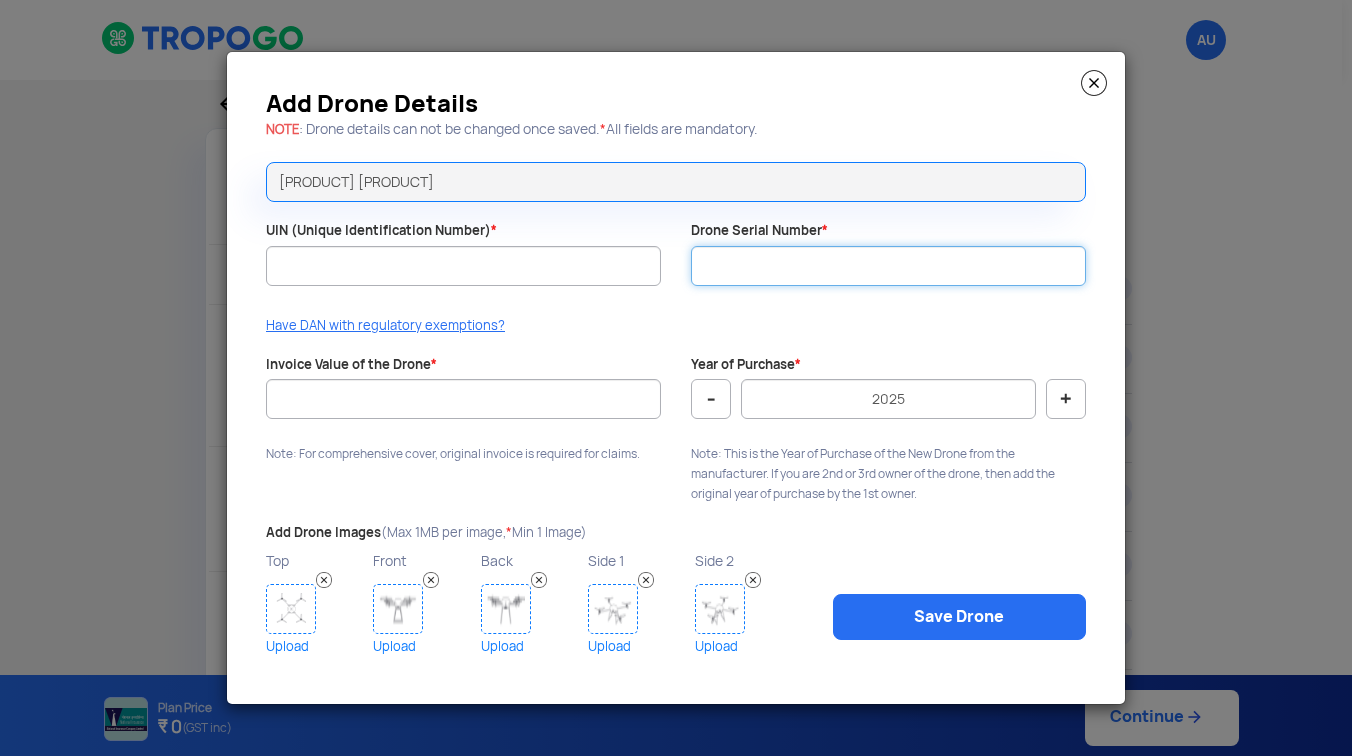 click on "Drone Serial Number  *" at bounding box center [888, 266] 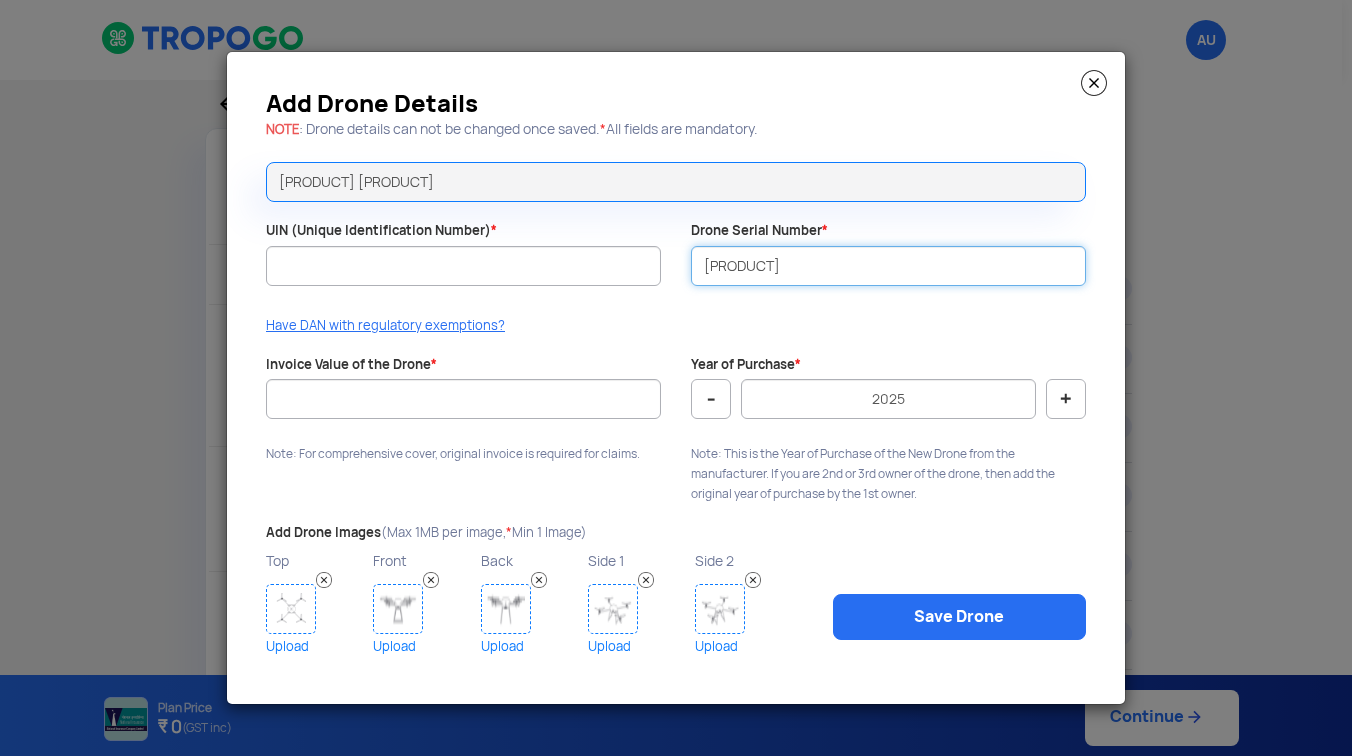 type on "[PRODUCT]" 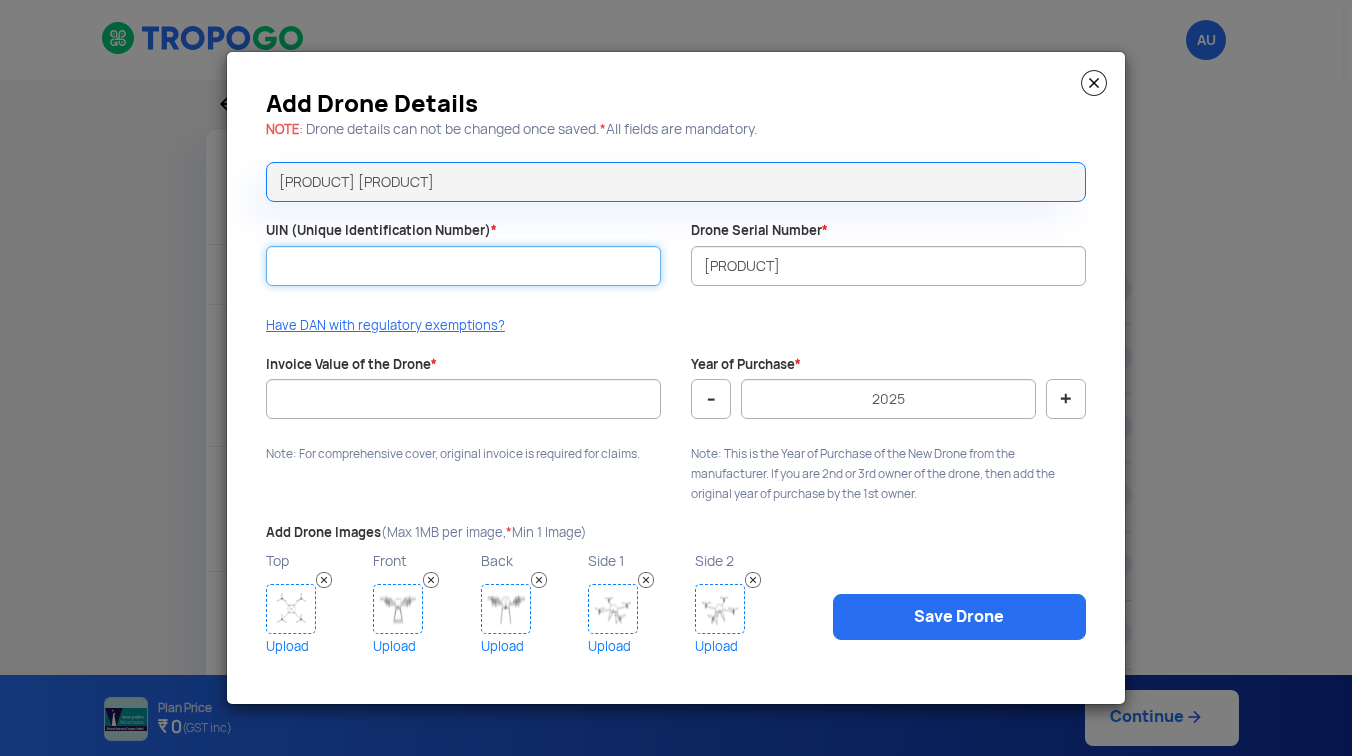 click on "UIN (Unique Identification Number)  *" at bounding box center (463, 266) 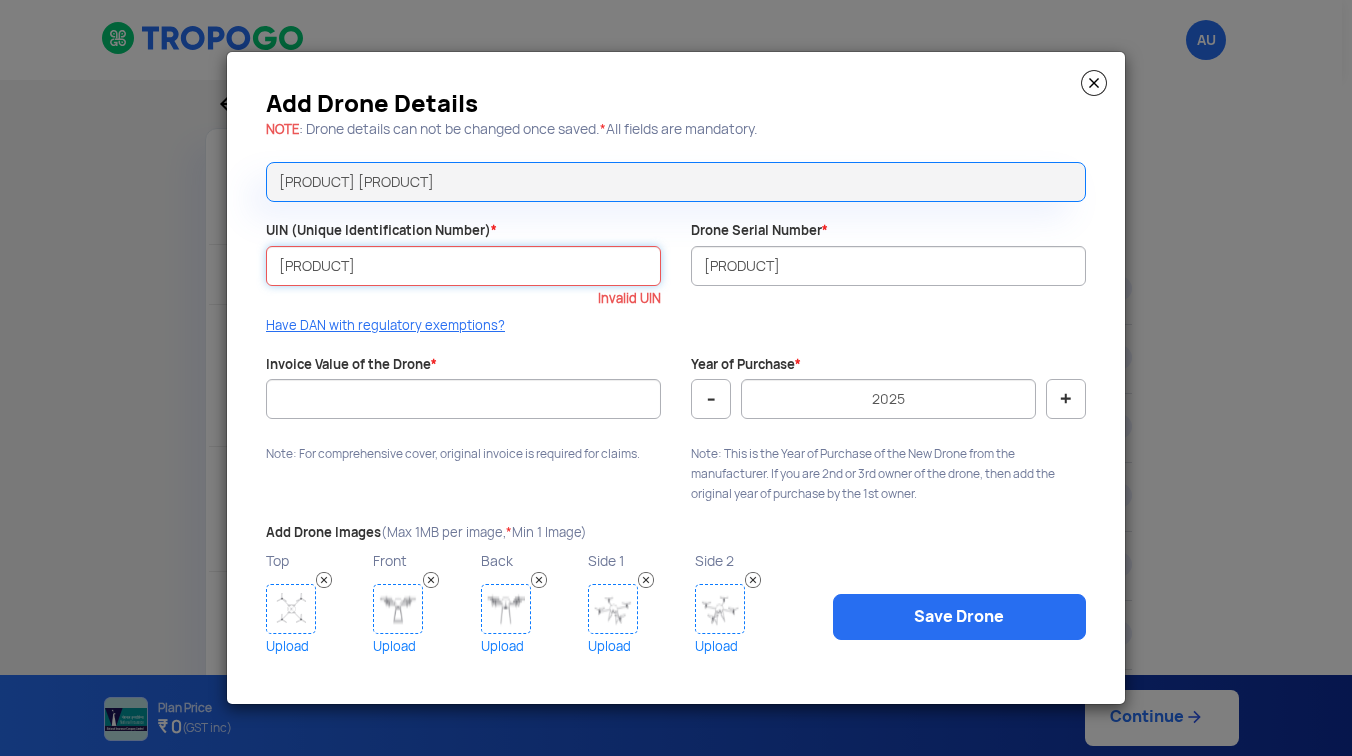 click on "[PRODUCT]" at bounding box center (463, 266) 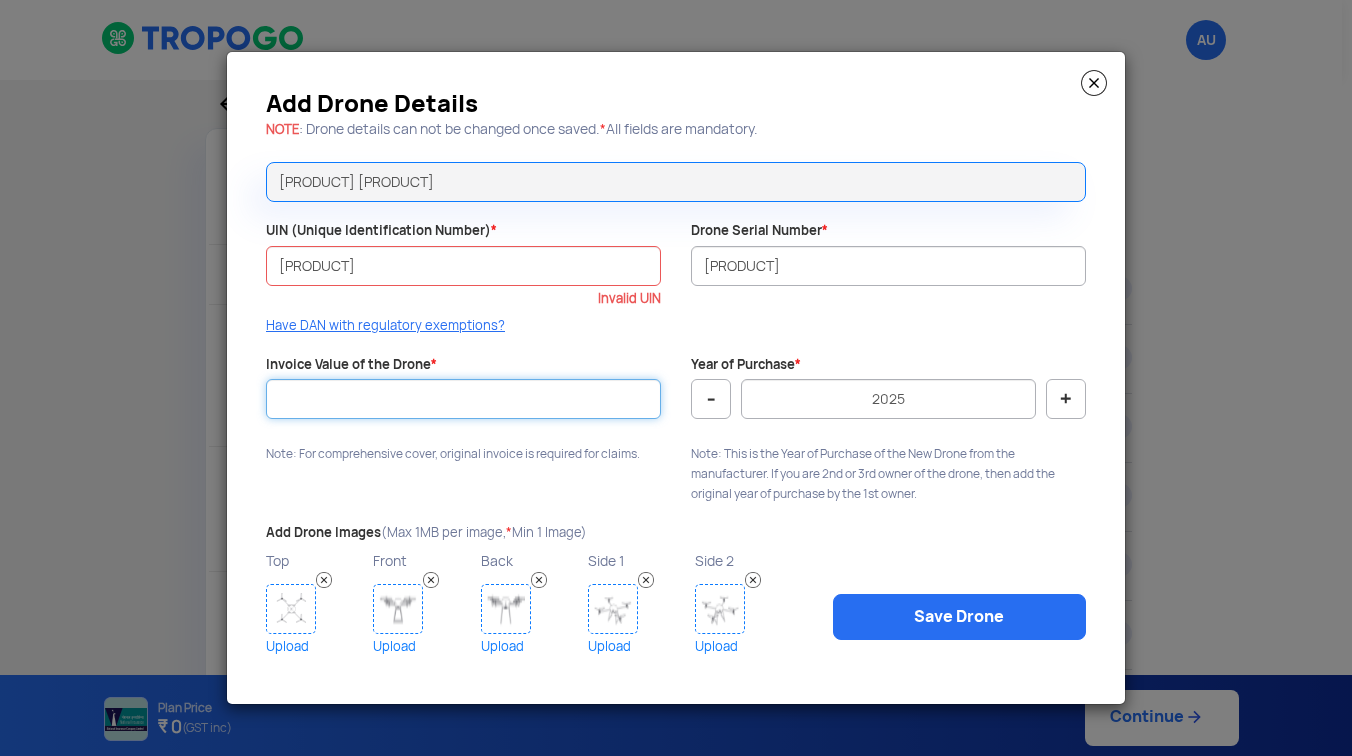 click on "Invoice Value of the Drone  *" at bounding box center [463, 399] 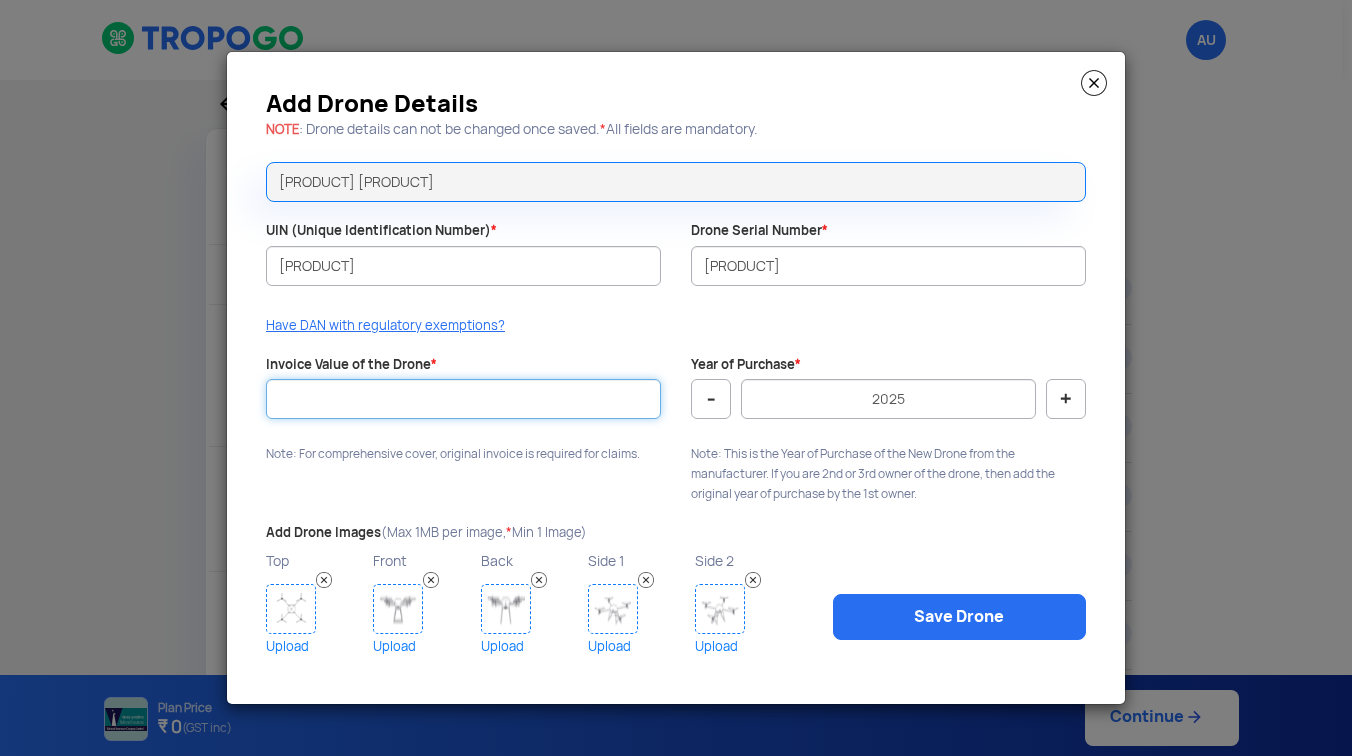 type on "[NUMBER]" 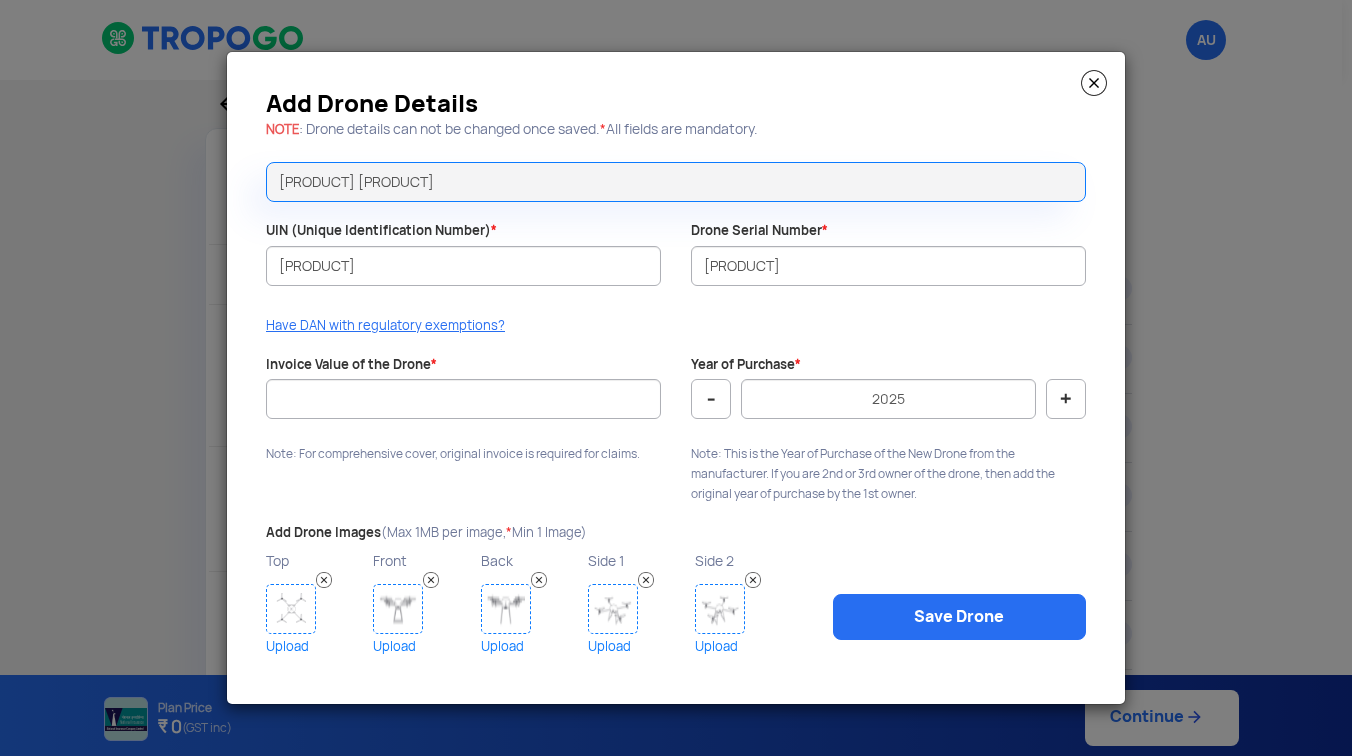 click on "-" 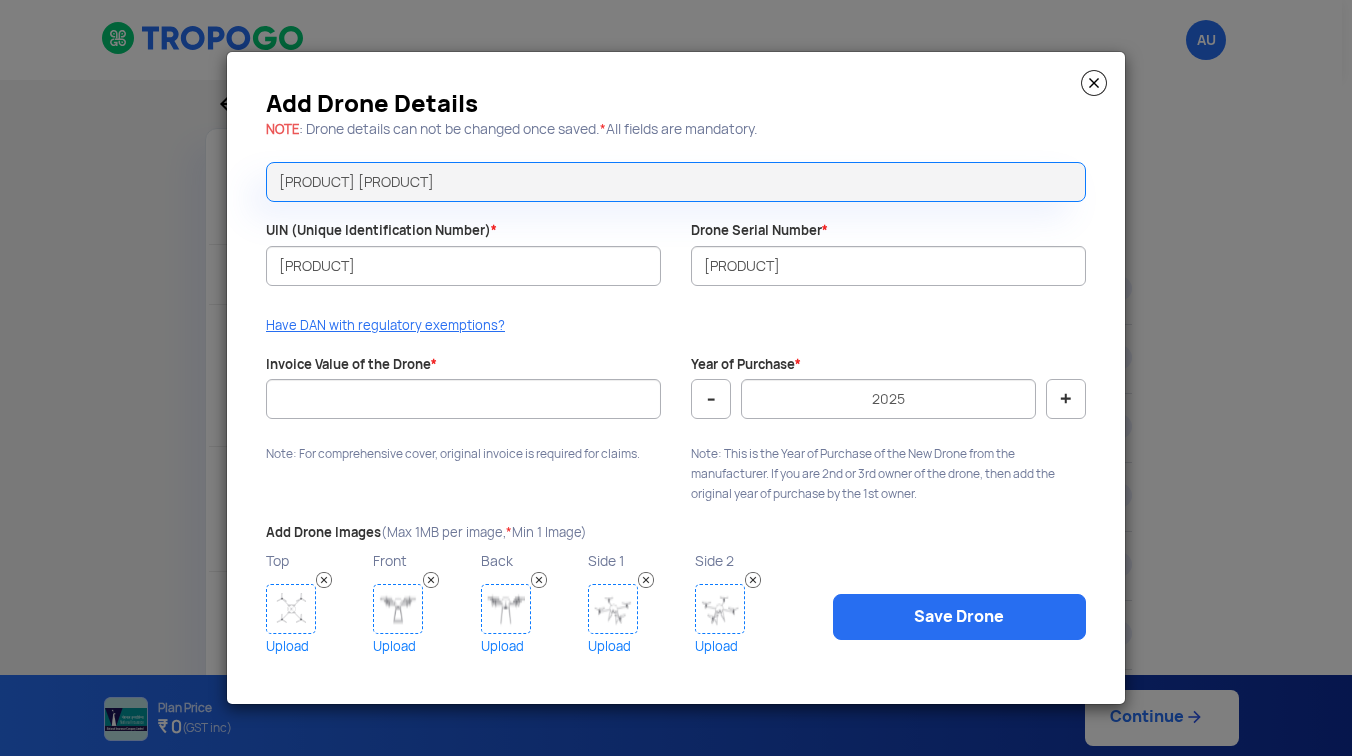 click 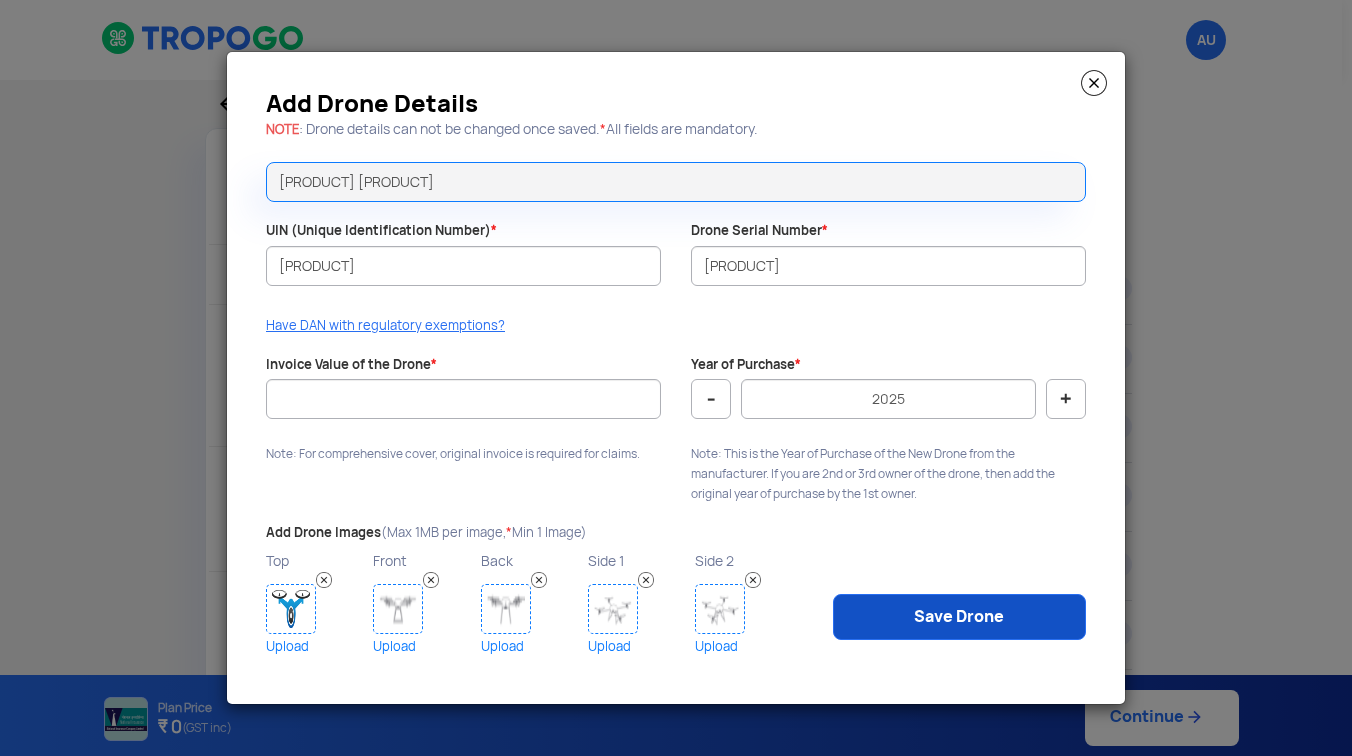 click on "Save Drone" 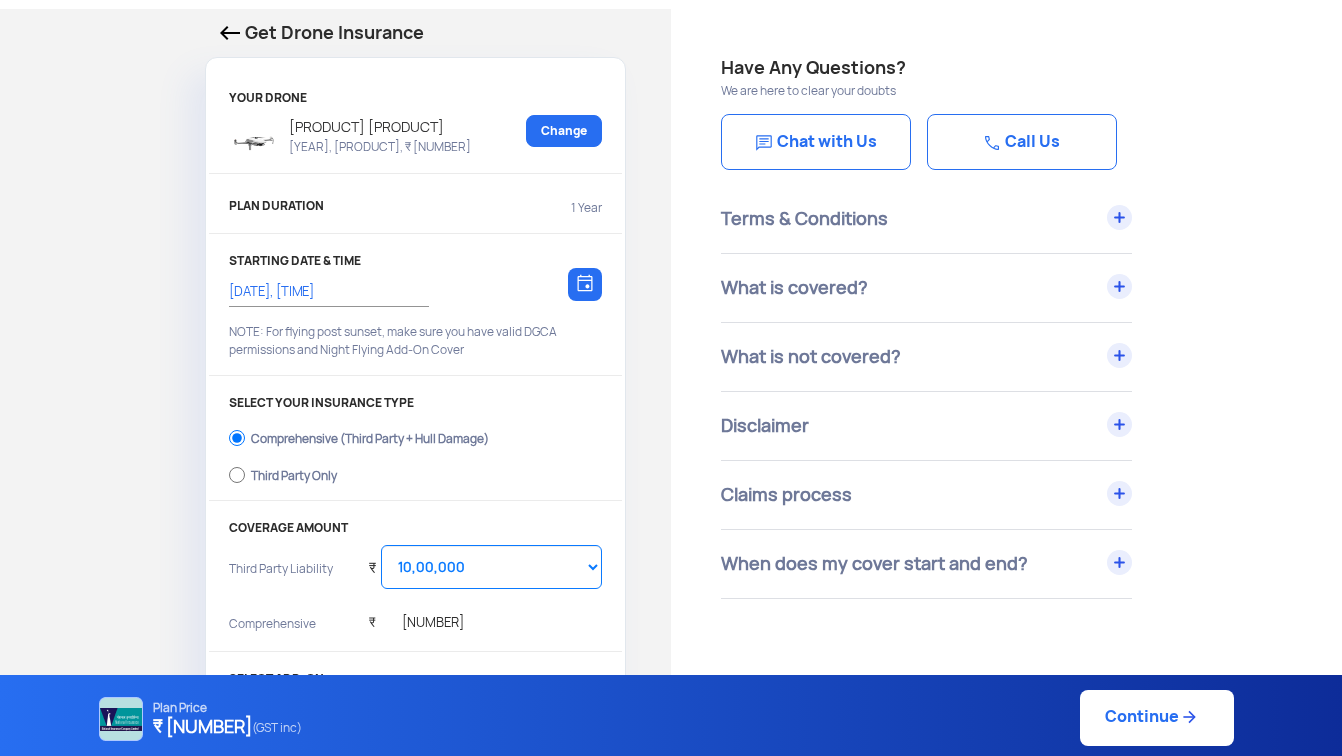scroll, scrollTop: 76, scrollLeft: 0, axis: vertical 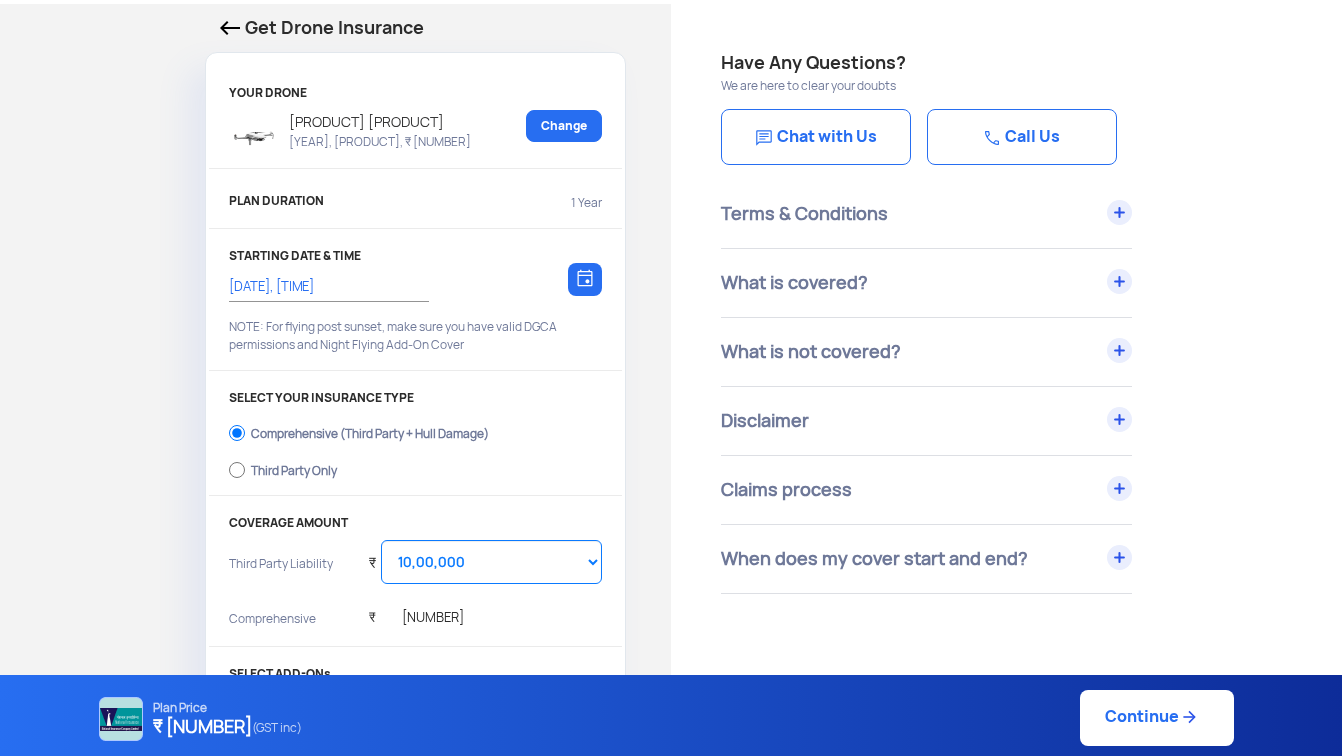 click on "PLAN DURATION  1 Year" 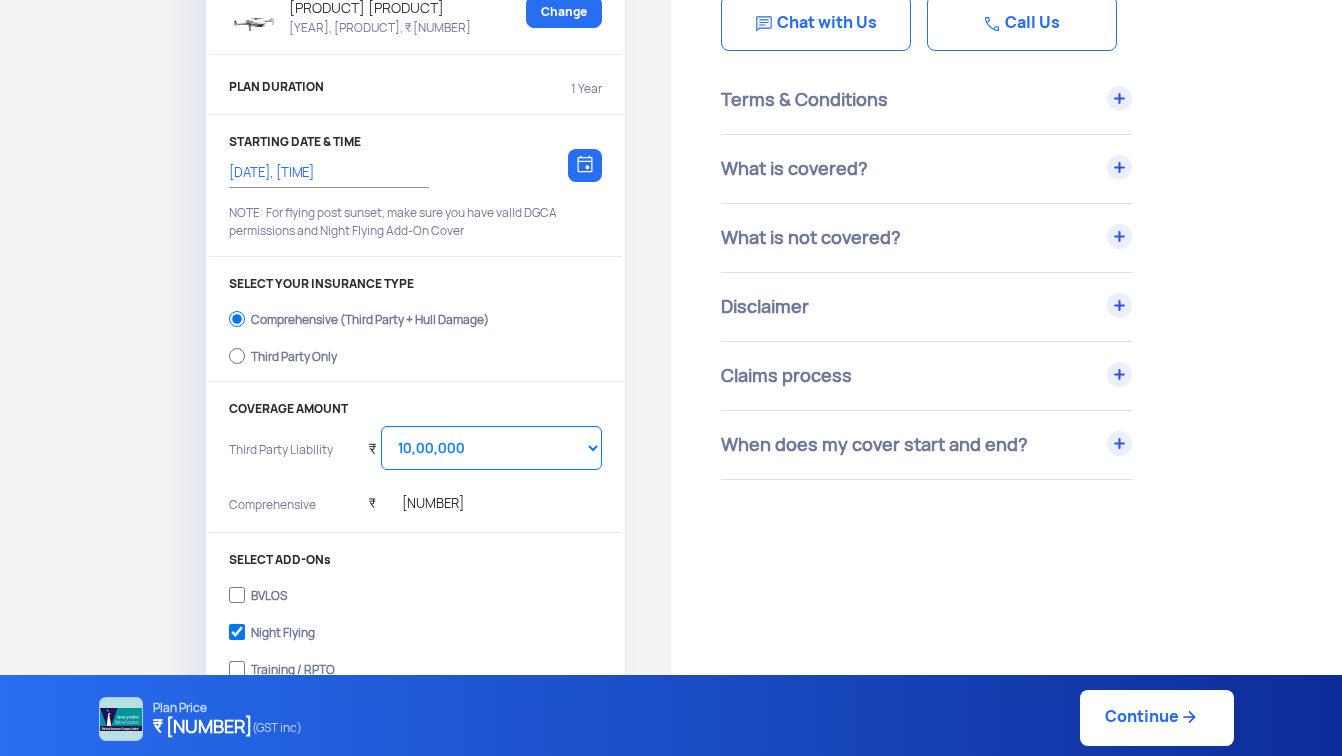 scroll, scrollTop: 261, scrollLeft: 0, axis: vertical 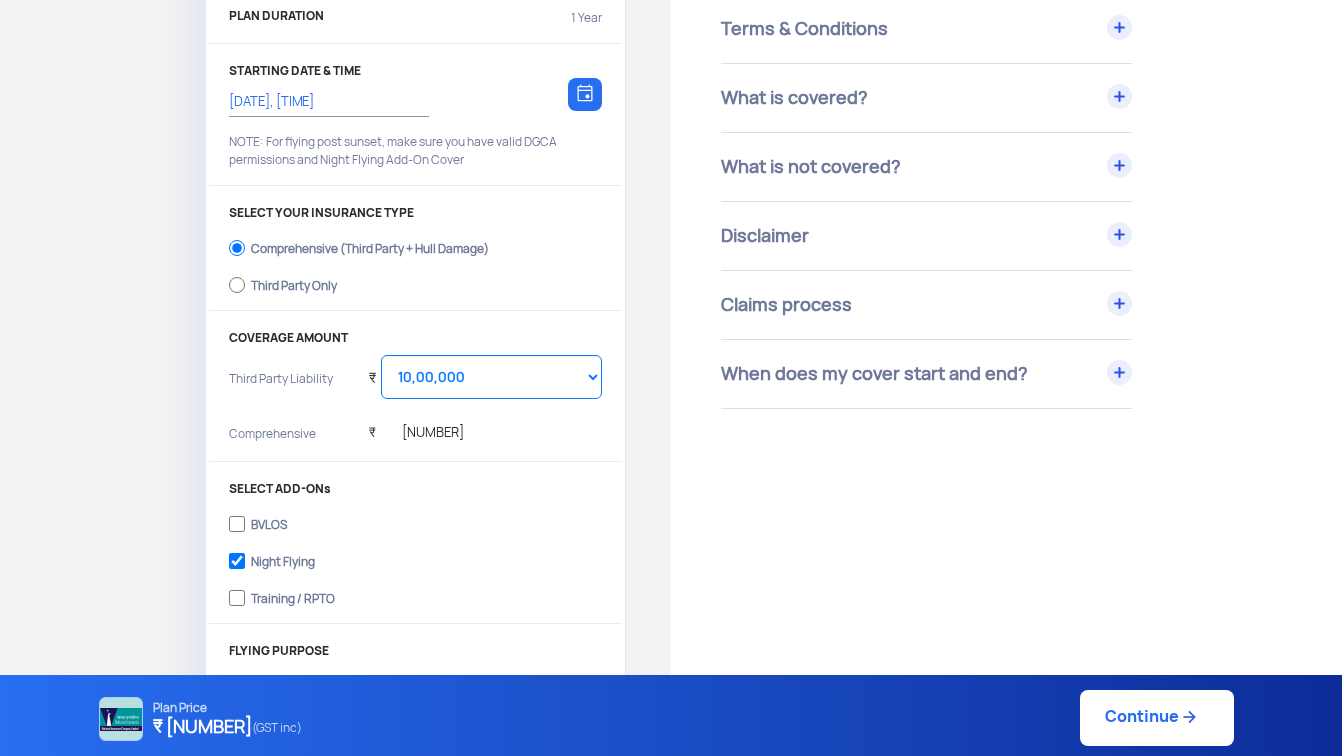 click on "BVLOS" 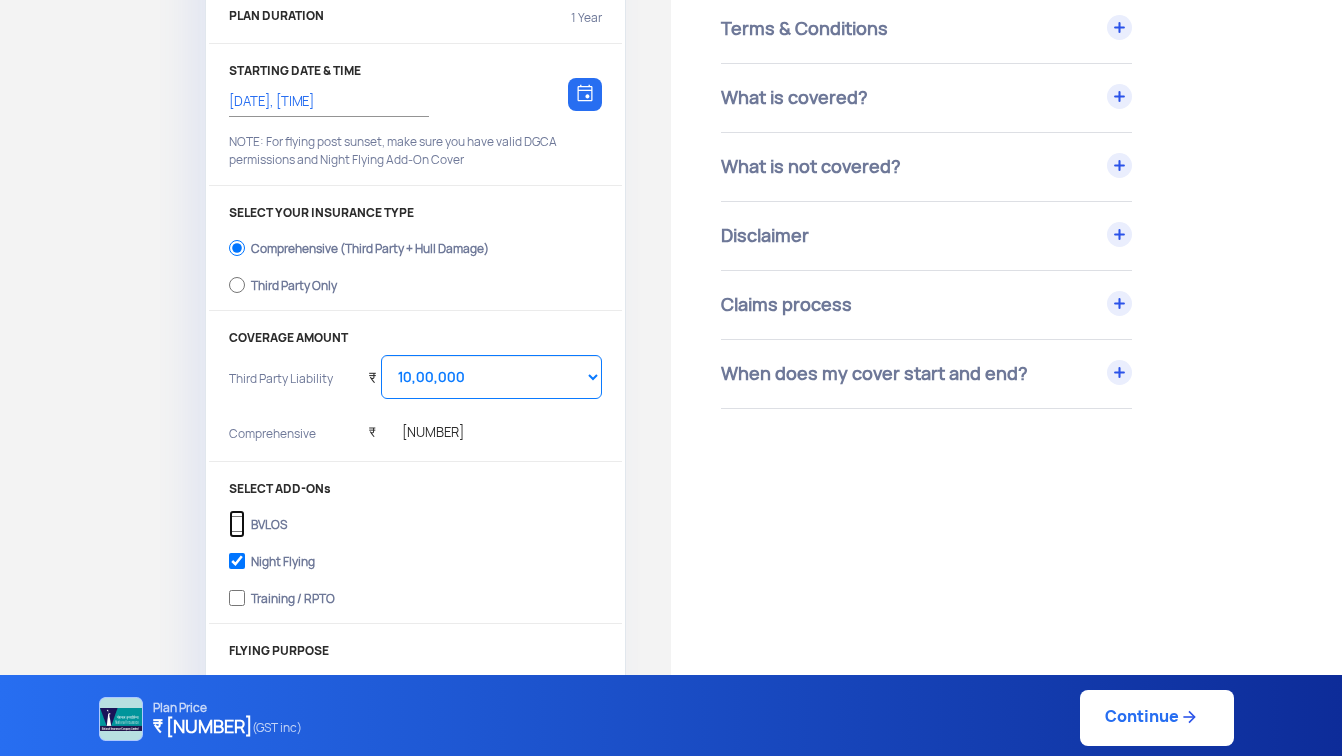 checkbox on "true" 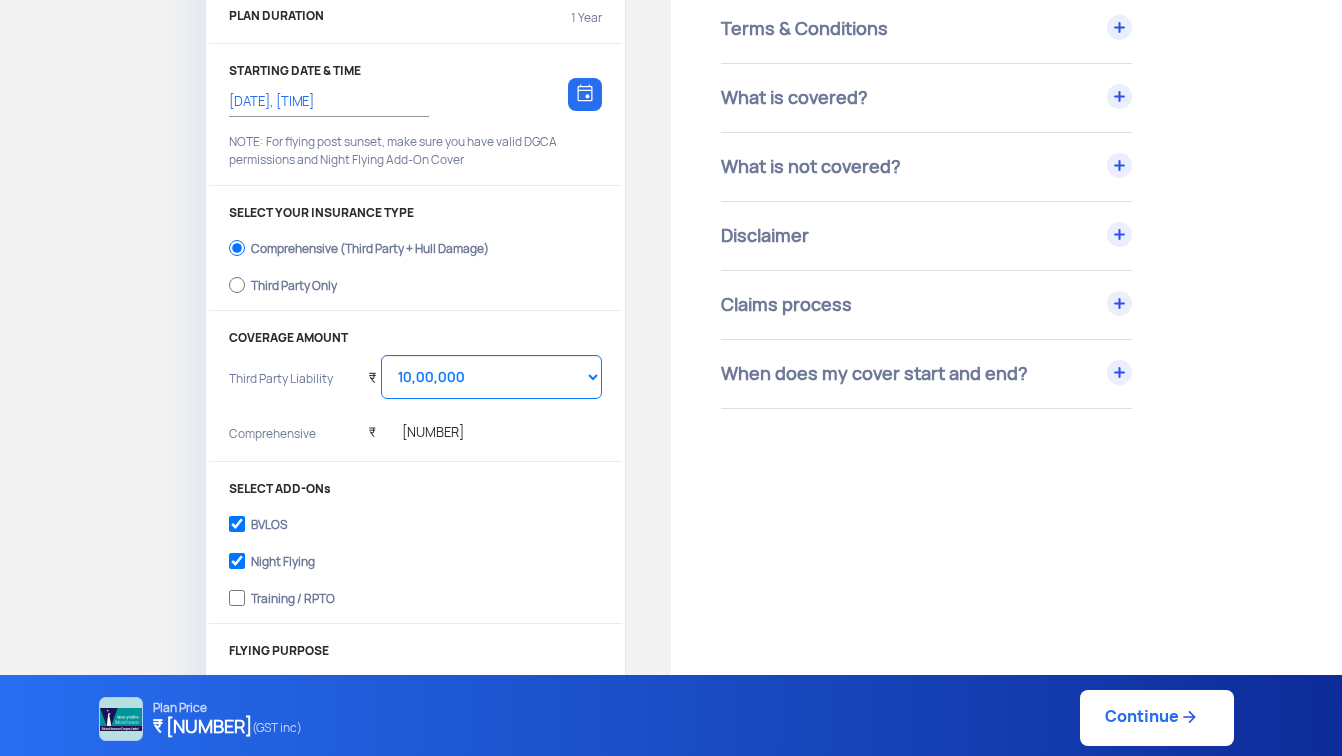 click on "Training / RPTO" 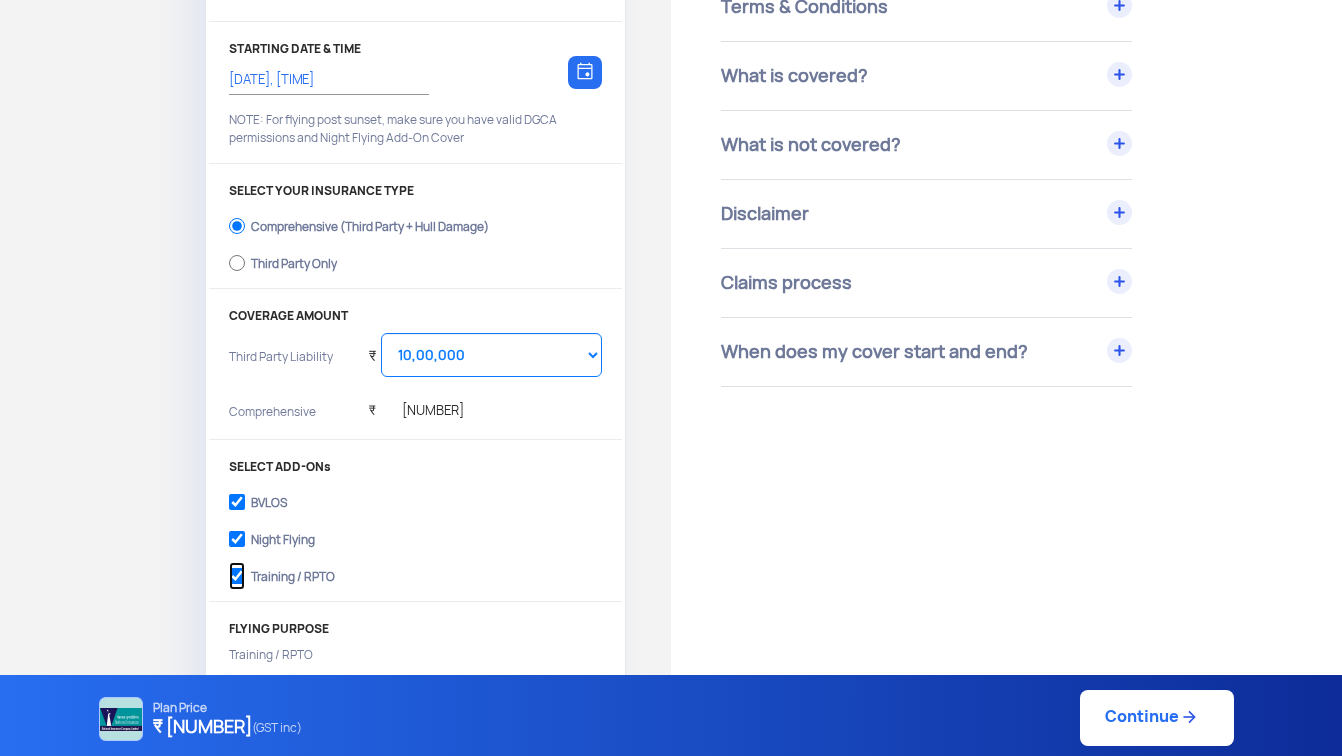 scroll, scrollTop: 291, scrollLeft: 0, axis: vertical 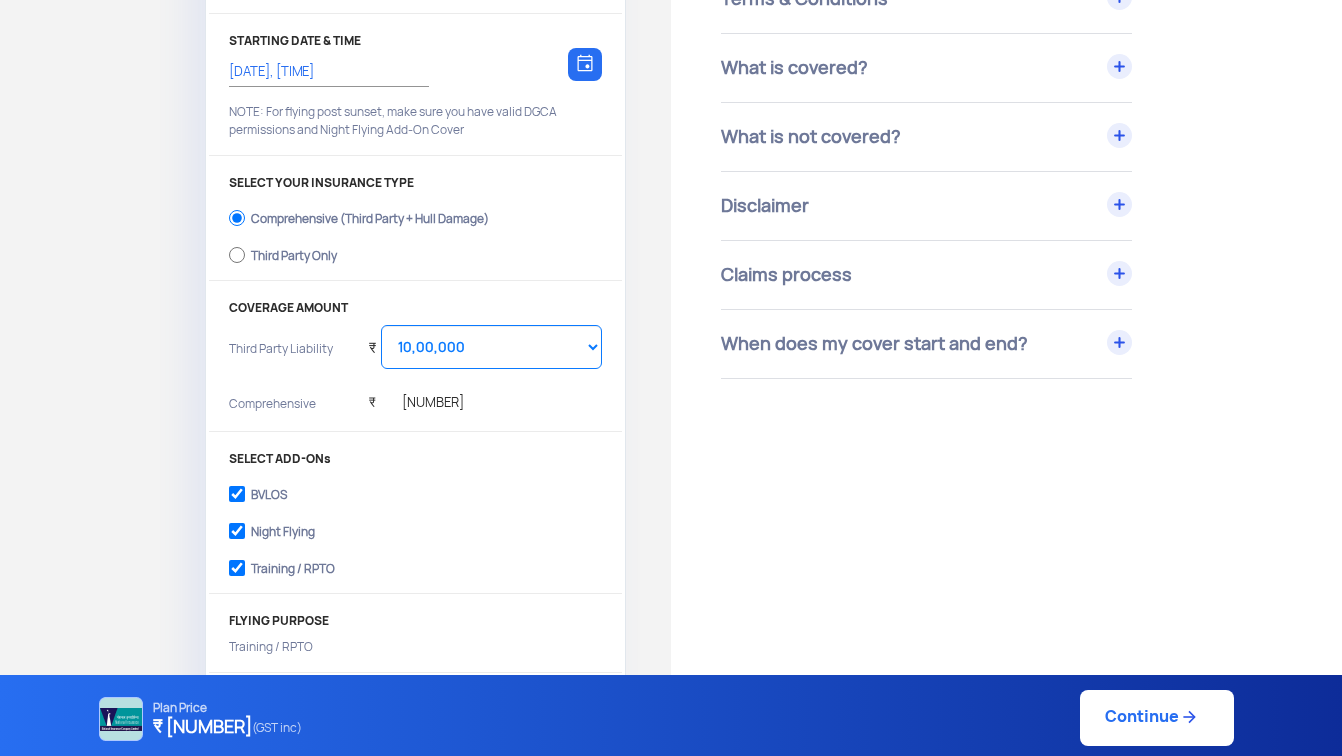 click on "Training / RPTO" 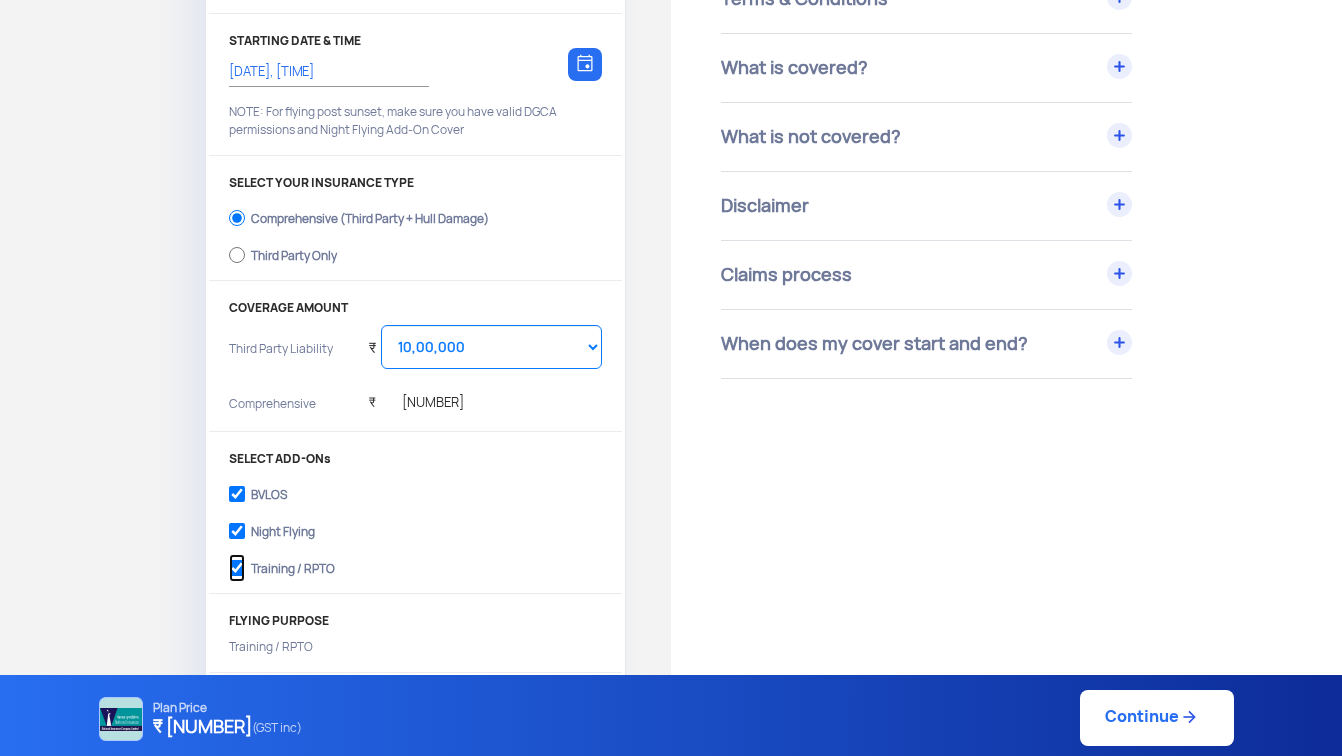 checkbox on "false" 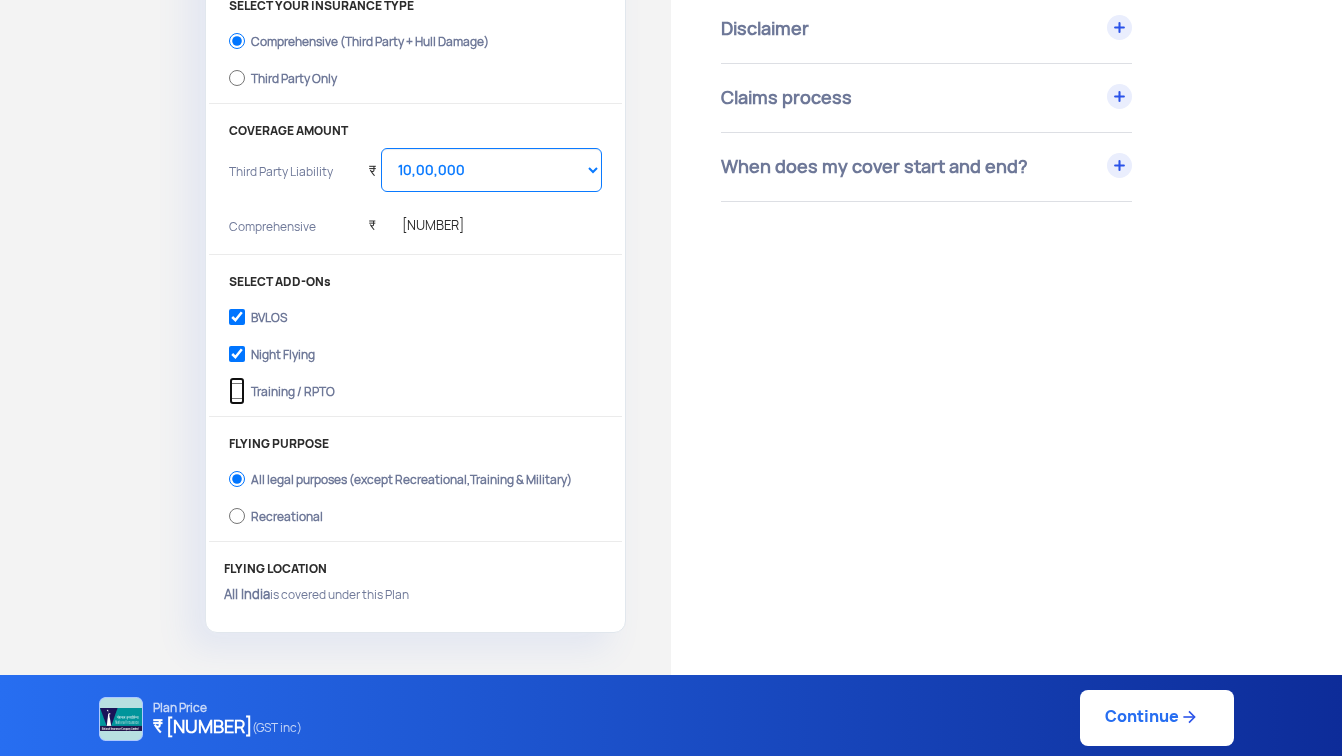 scroll, scrollTop: 481, scrollLeft: 0, axis: vertical 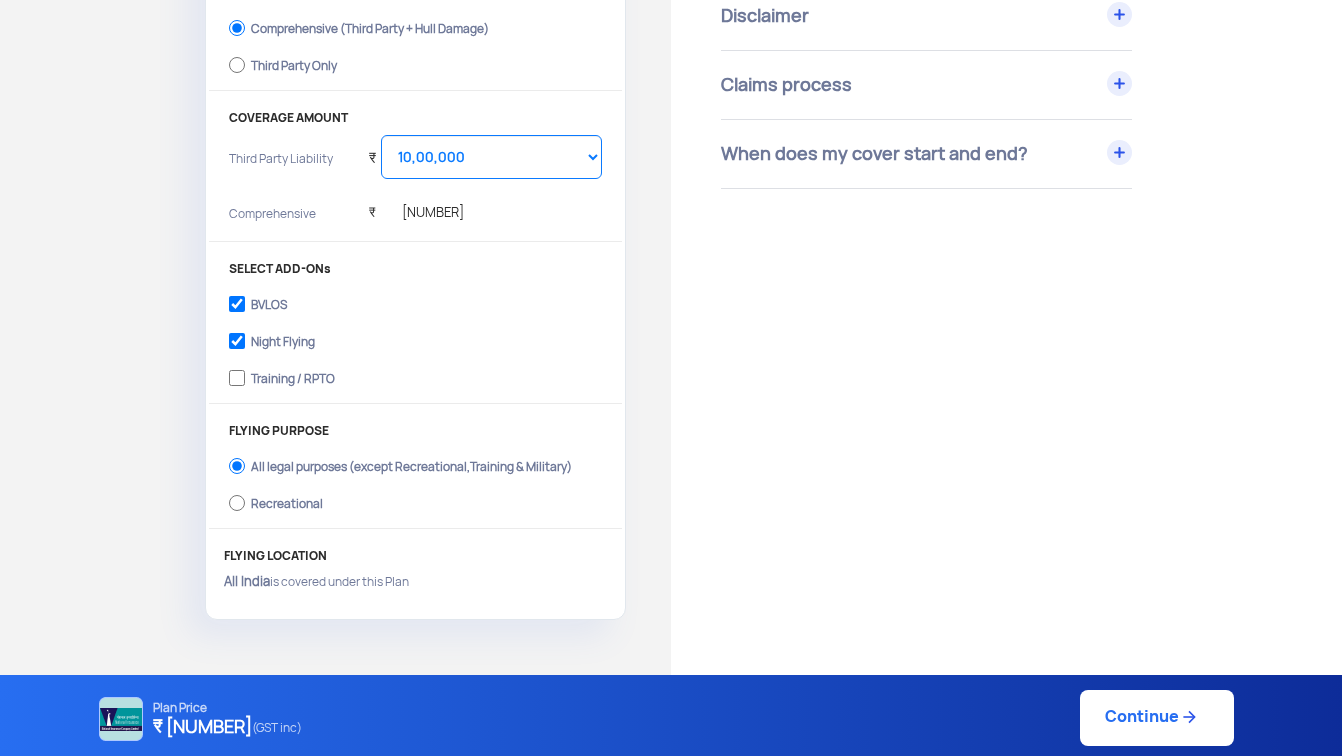 click on "Recreational" 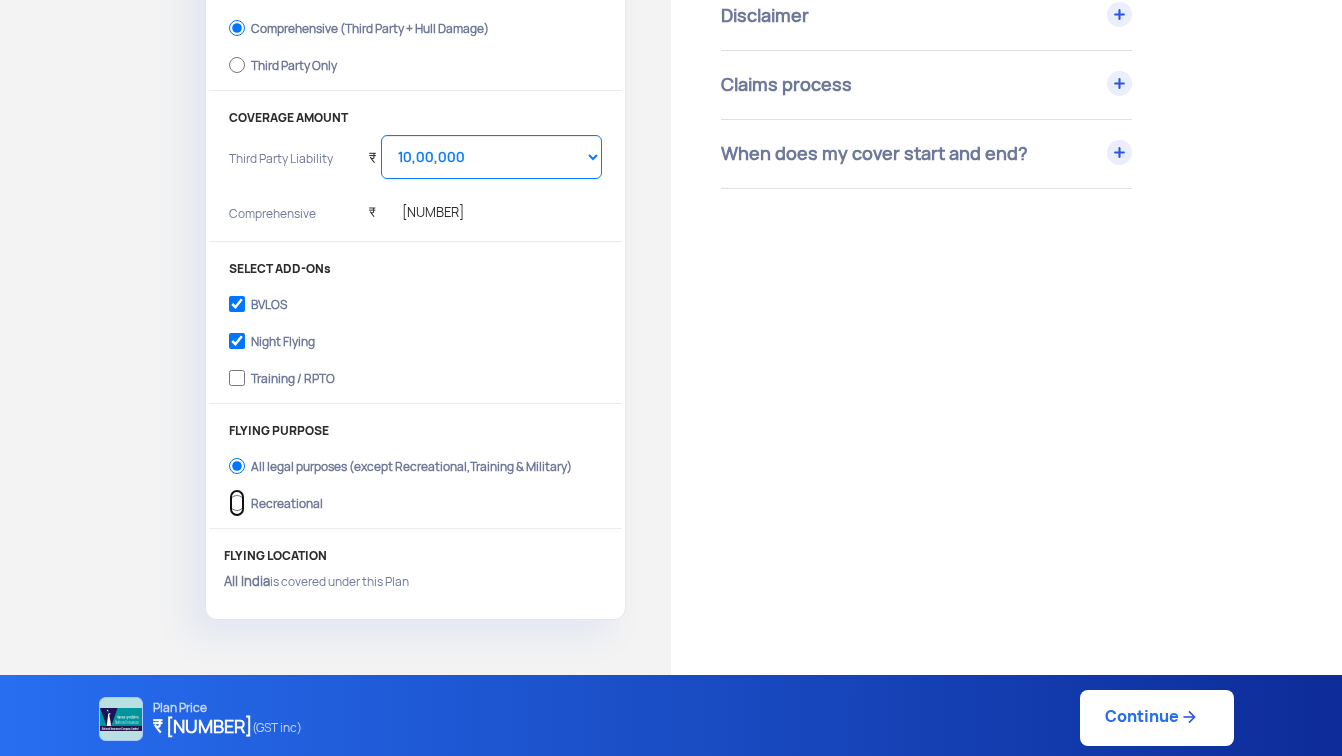 click on "Recreational" at bounding box center [237, 503] 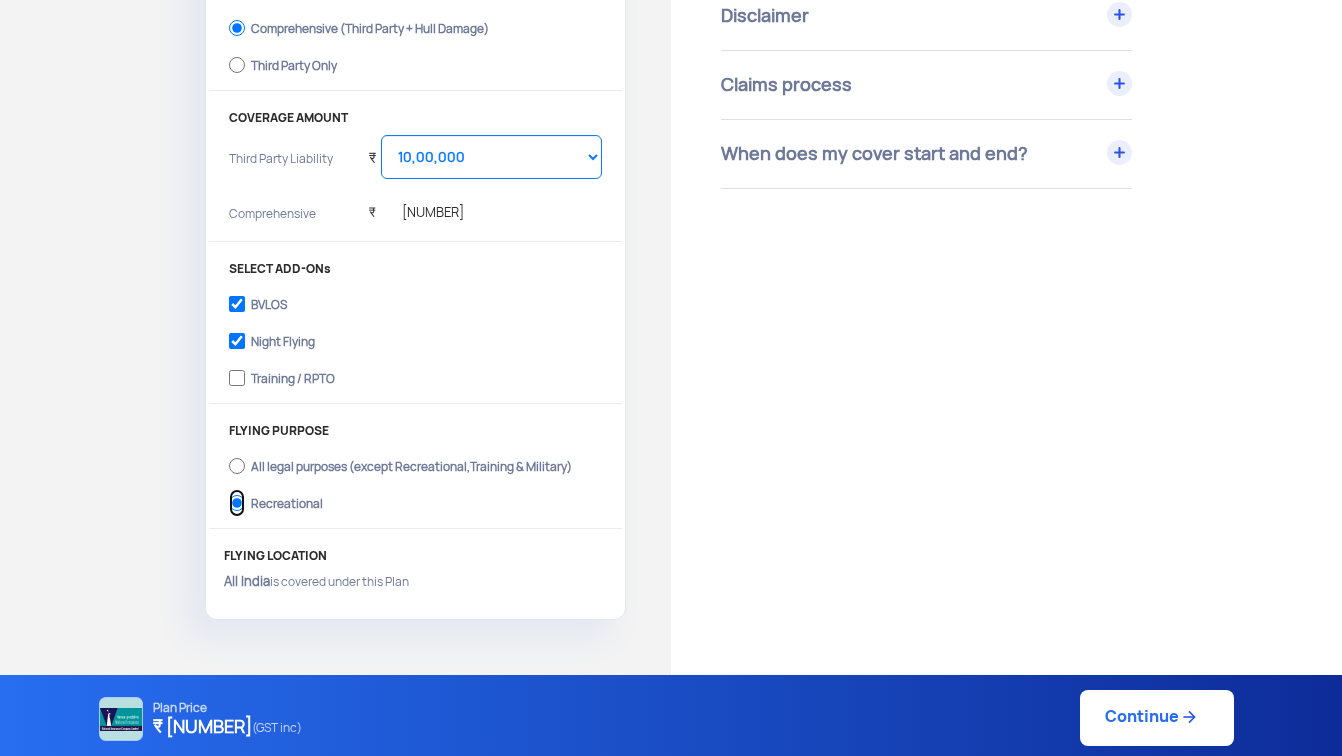 scroll, scrollTop: 493, scrollLeft: 0, axis: vertical 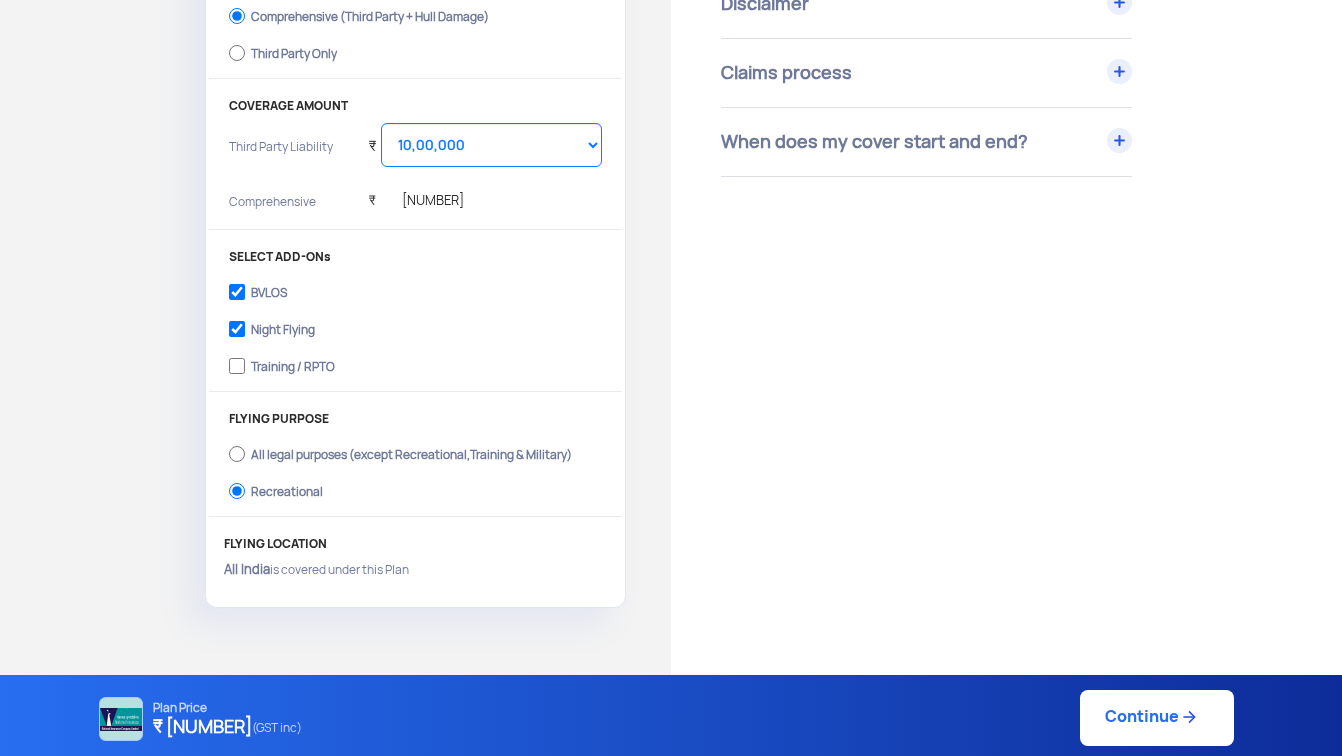 click on "All legal purposes (except Recreational,Training & Military)" 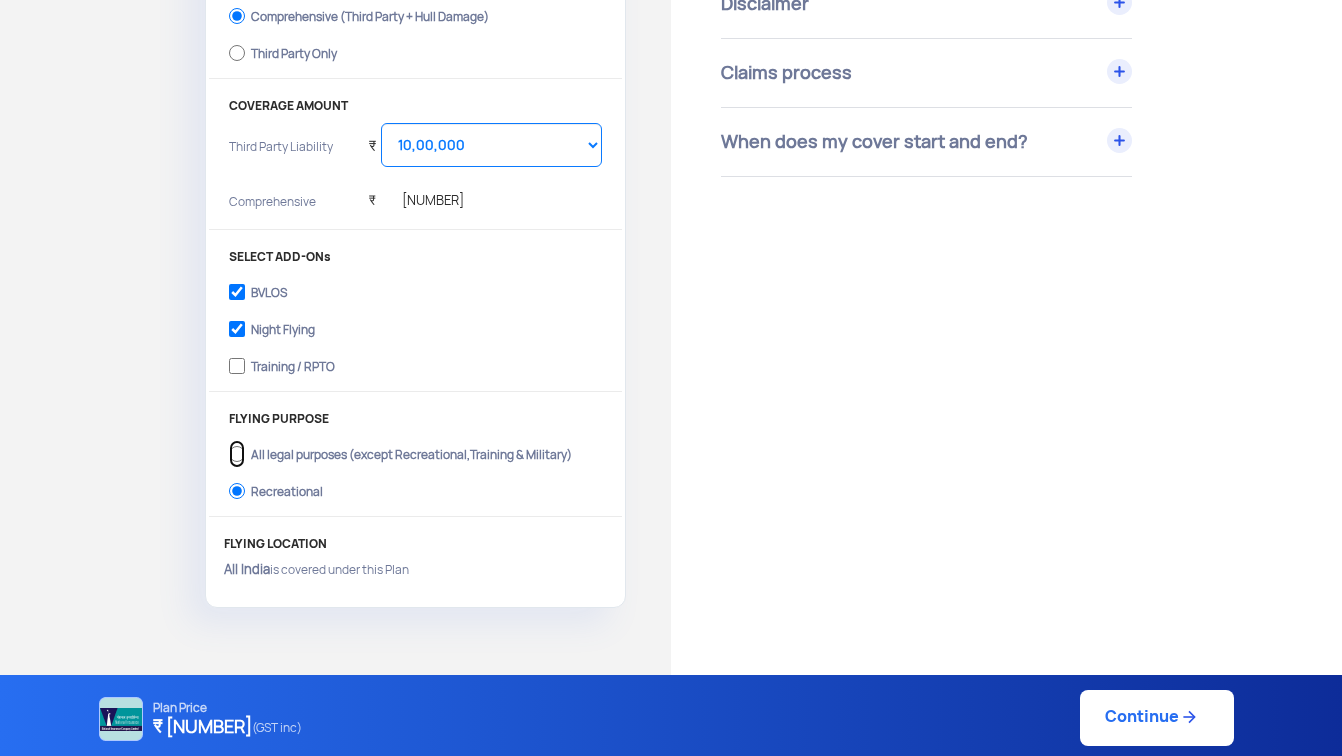 click on "All legal purposes (except Recreational,Training & Military)" at bounding box center [237, 454] 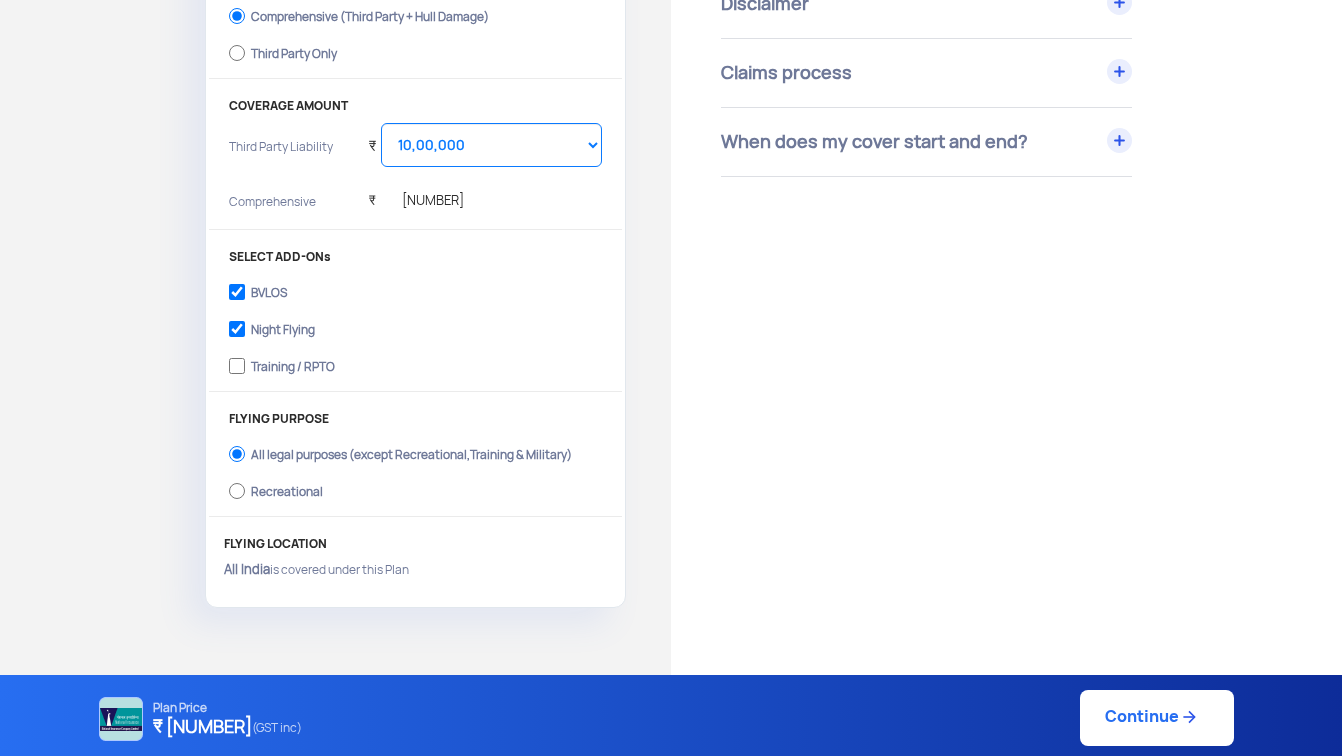 click on "Recreational" 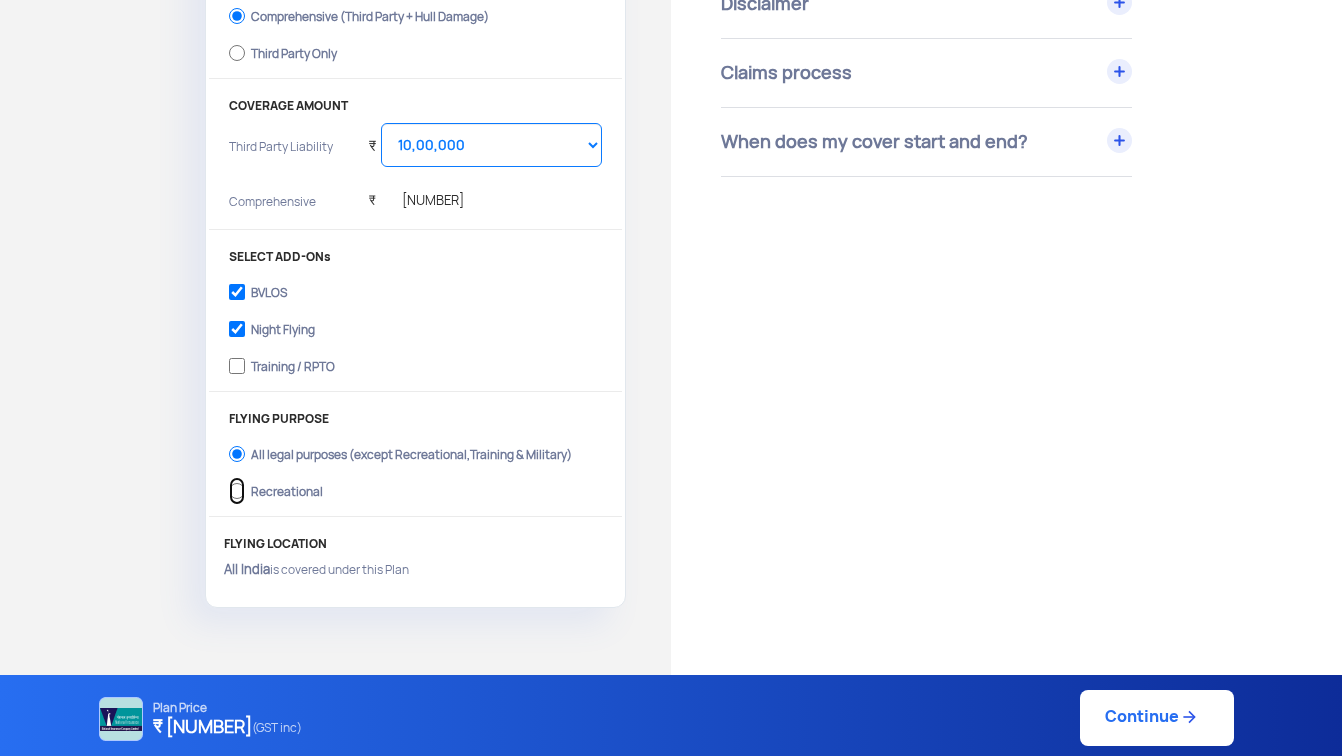 radio on "true" 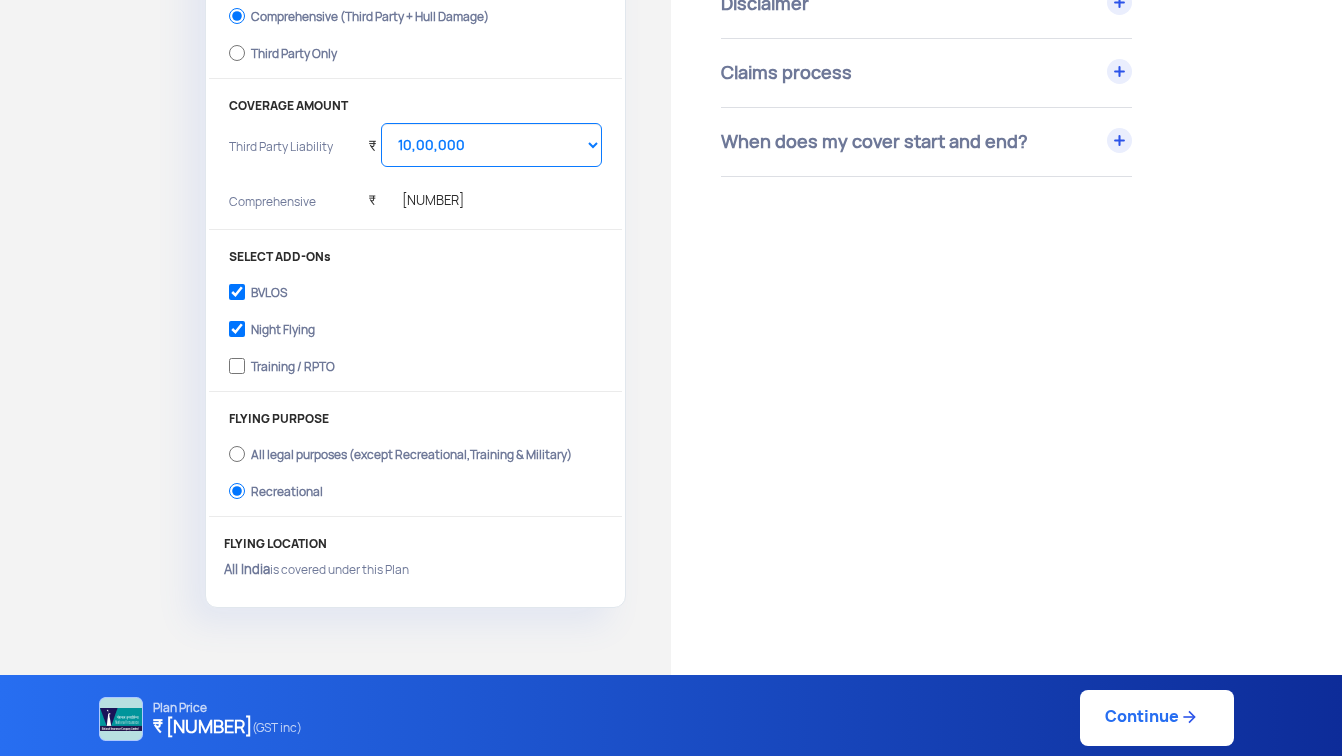 click on "BVLOS" 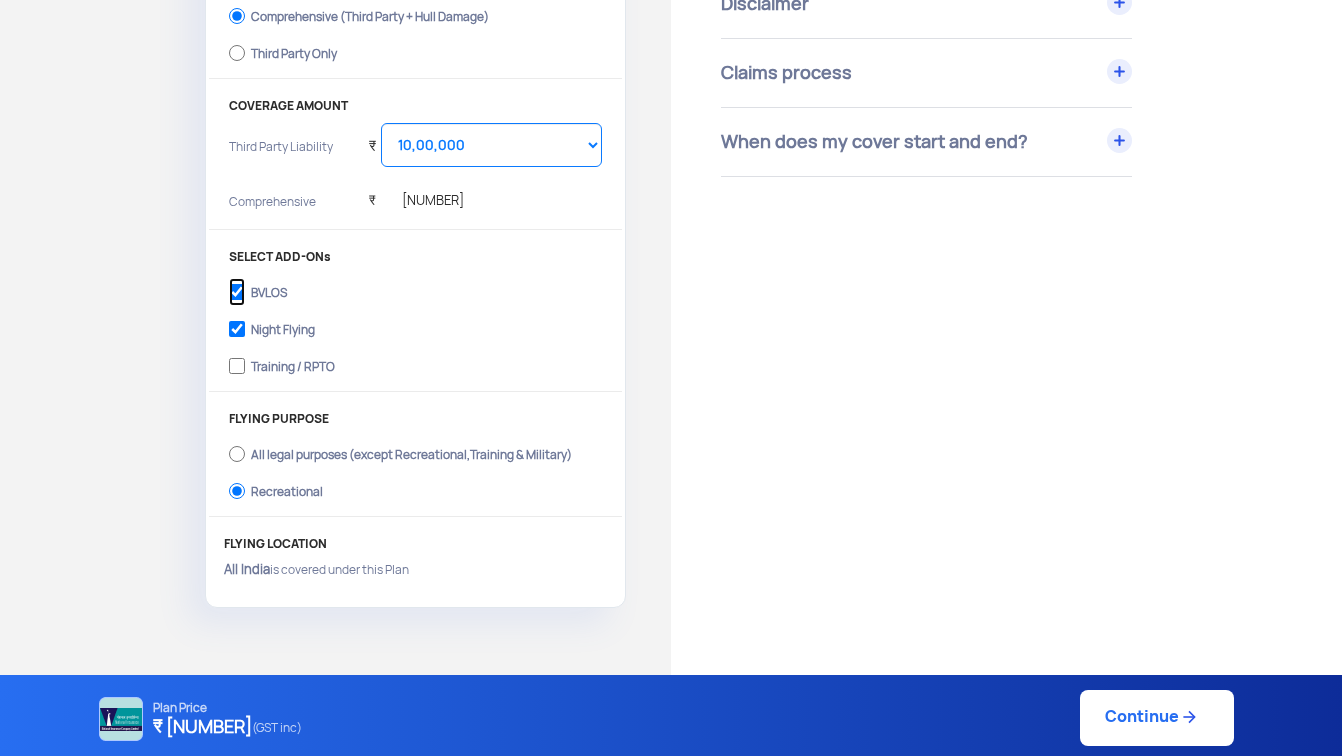 click on "BVLOS" at bounding box center [237, 292] 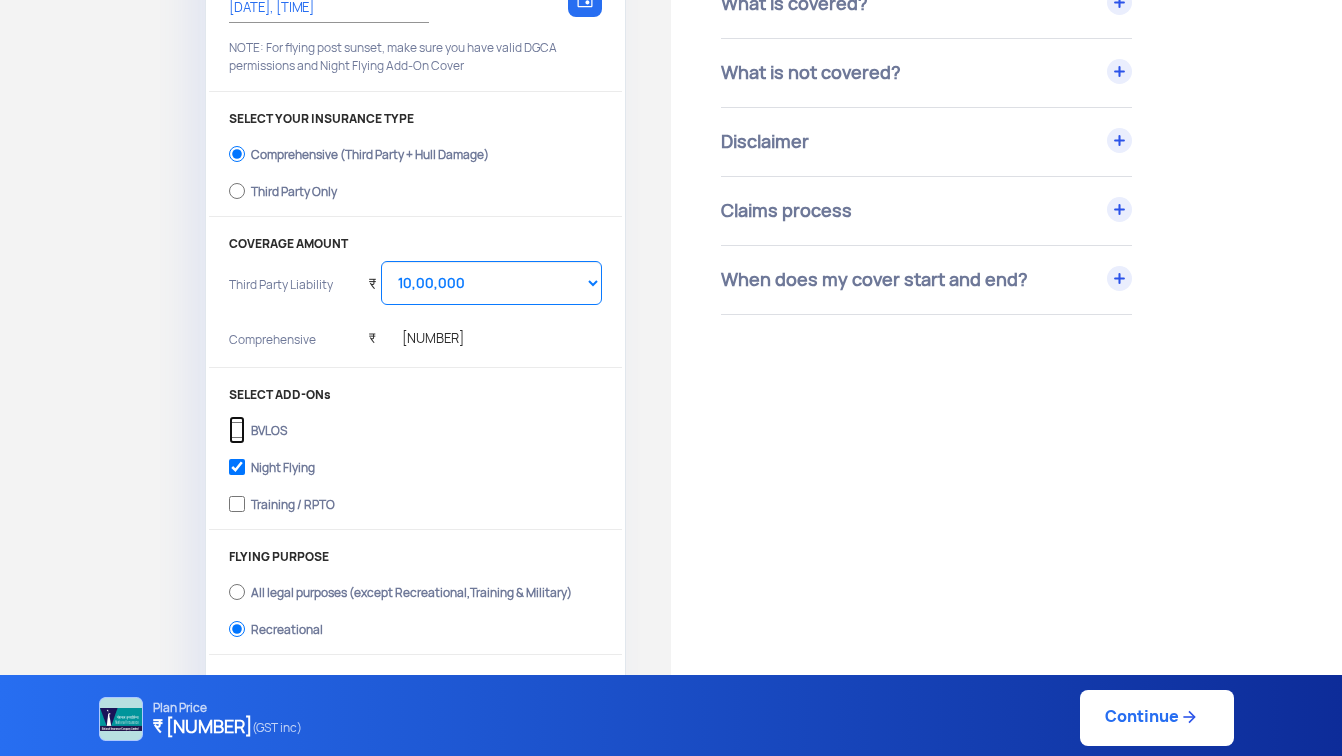 scroll, scrollTop: 202, scrollLeft: 0, axis: vertical 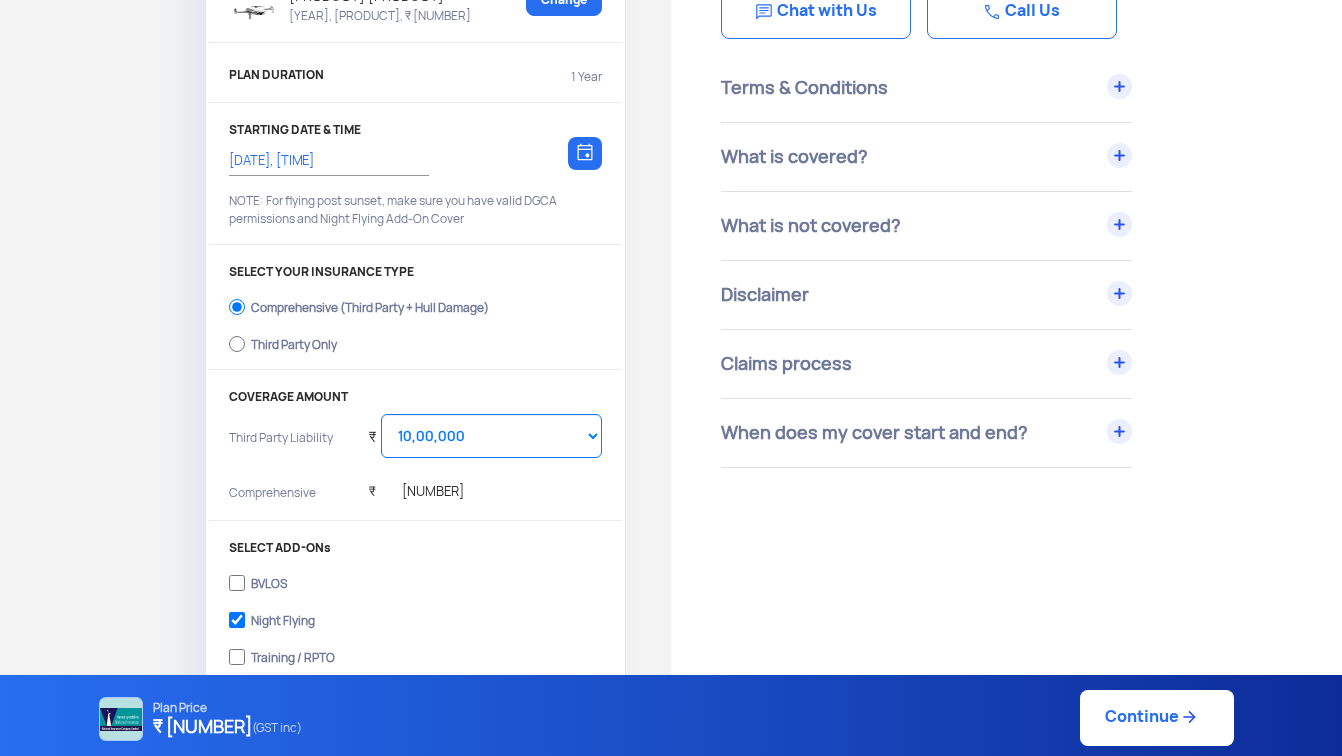 click on "When does my cover start and end?" at bounding box center [926, 433] 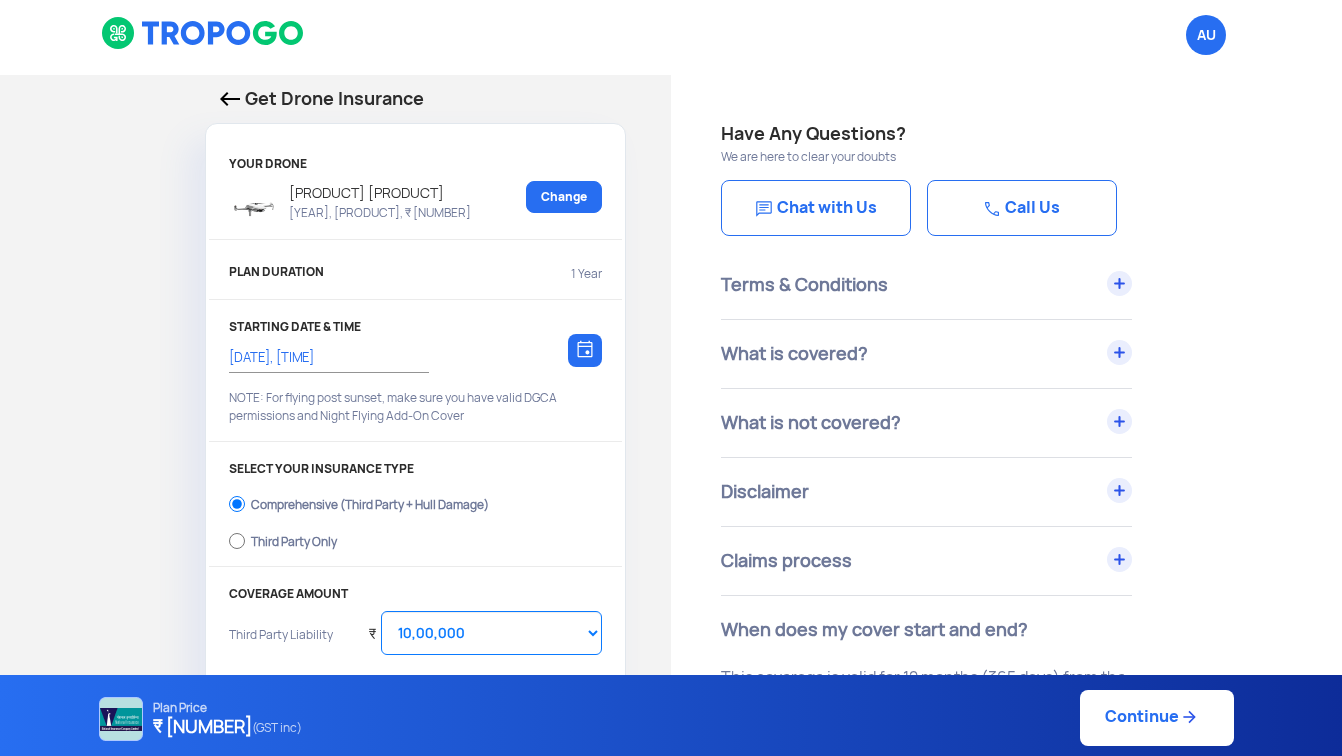 scroll, scrollTop: 0, scrollLeft: 0, axis: both 